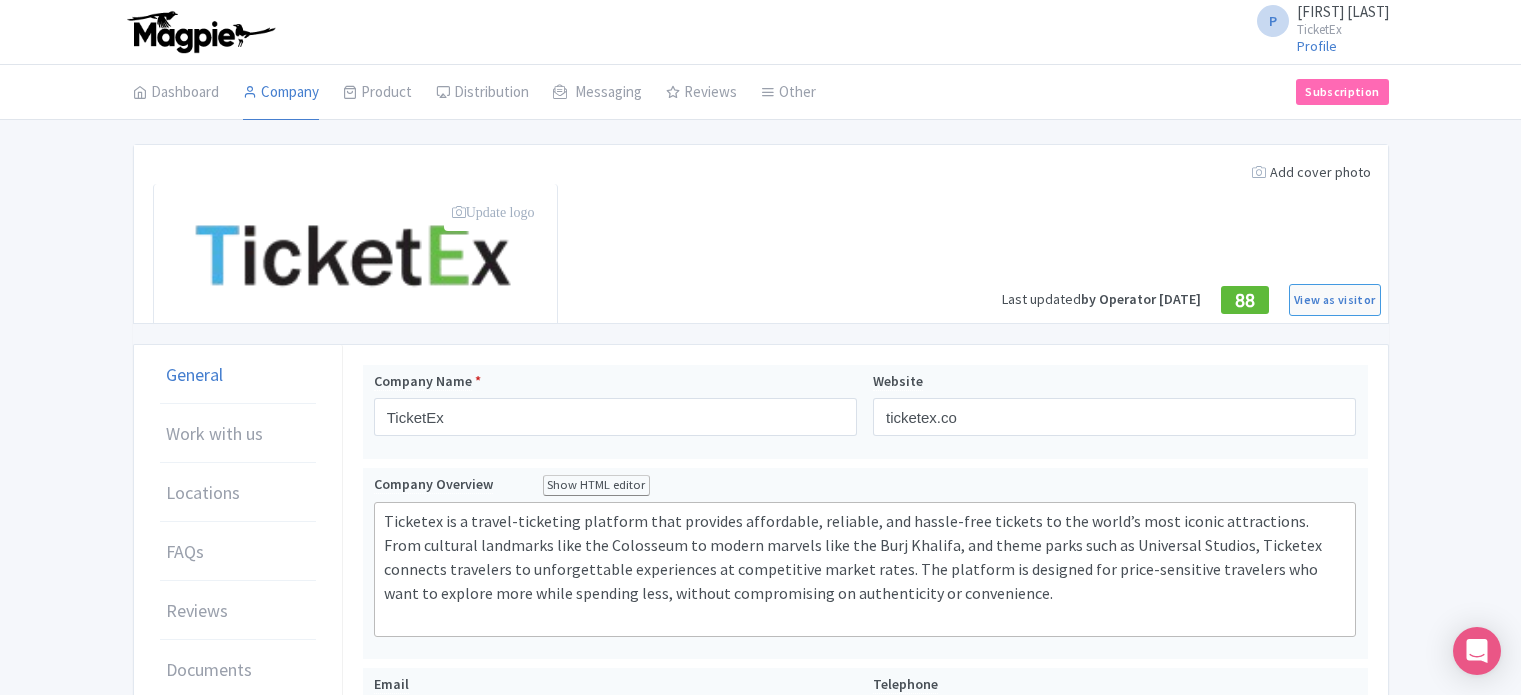 scroll, scrollTop: 0, scrollLeft: 0, axis: both 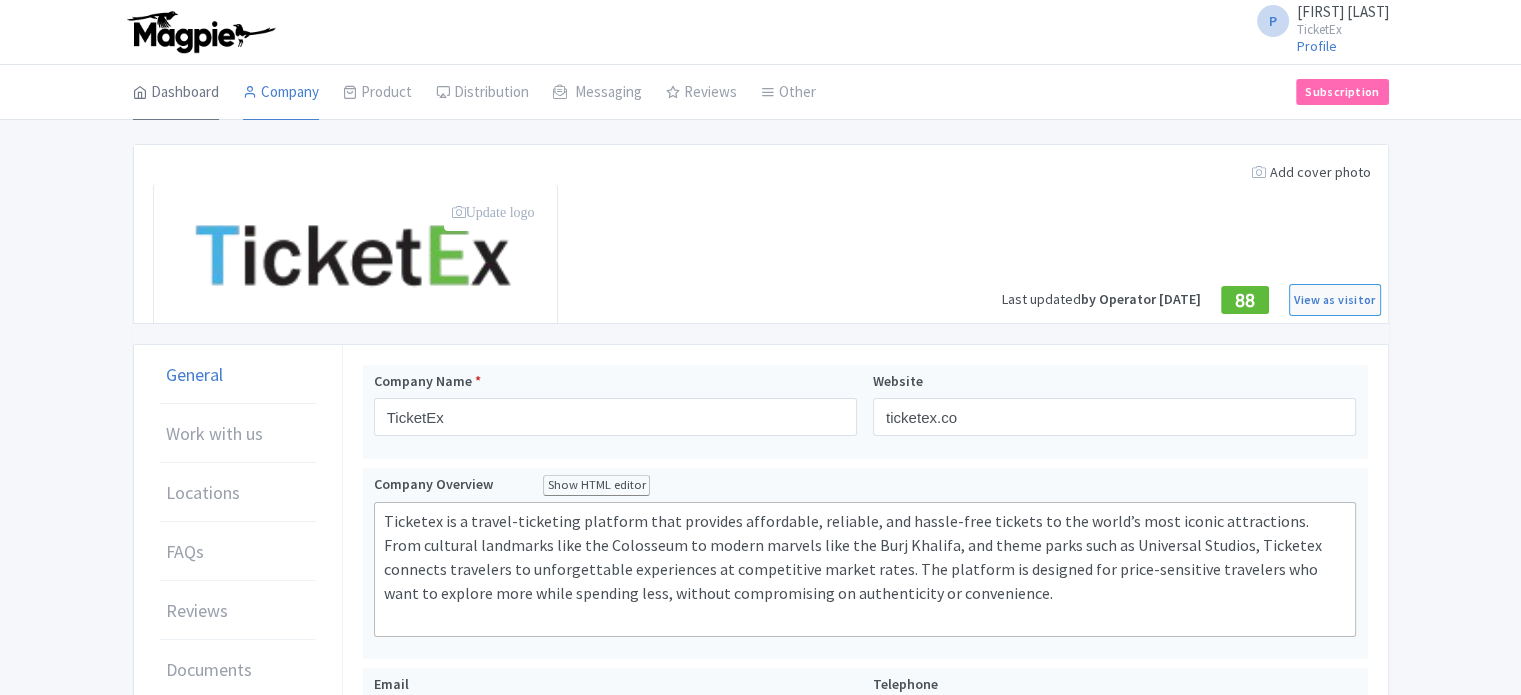 click on "Dashboard" at bounding box center (176, 93) 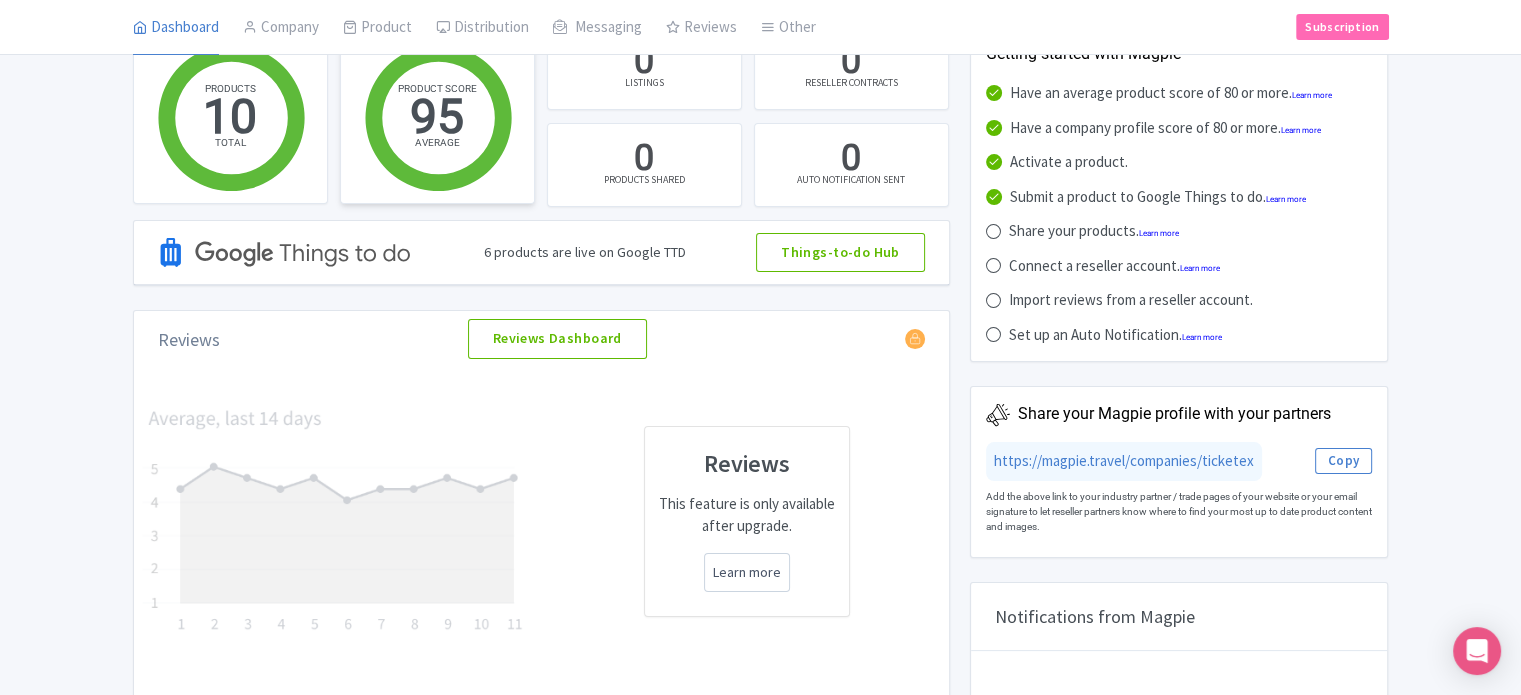 scroll, scrollTop: 0, scrollLeft: 0, axis: both 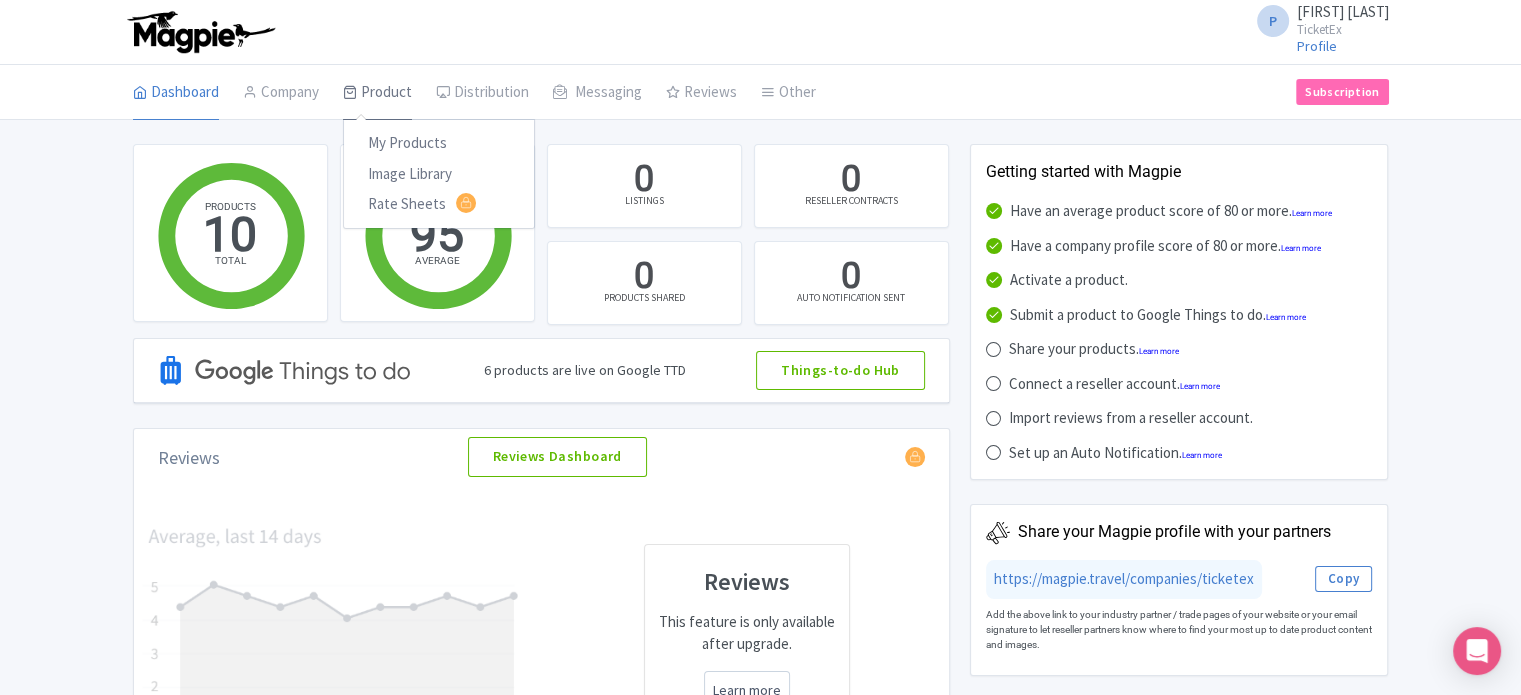 click on "Product" at bounding box center (377, 93) 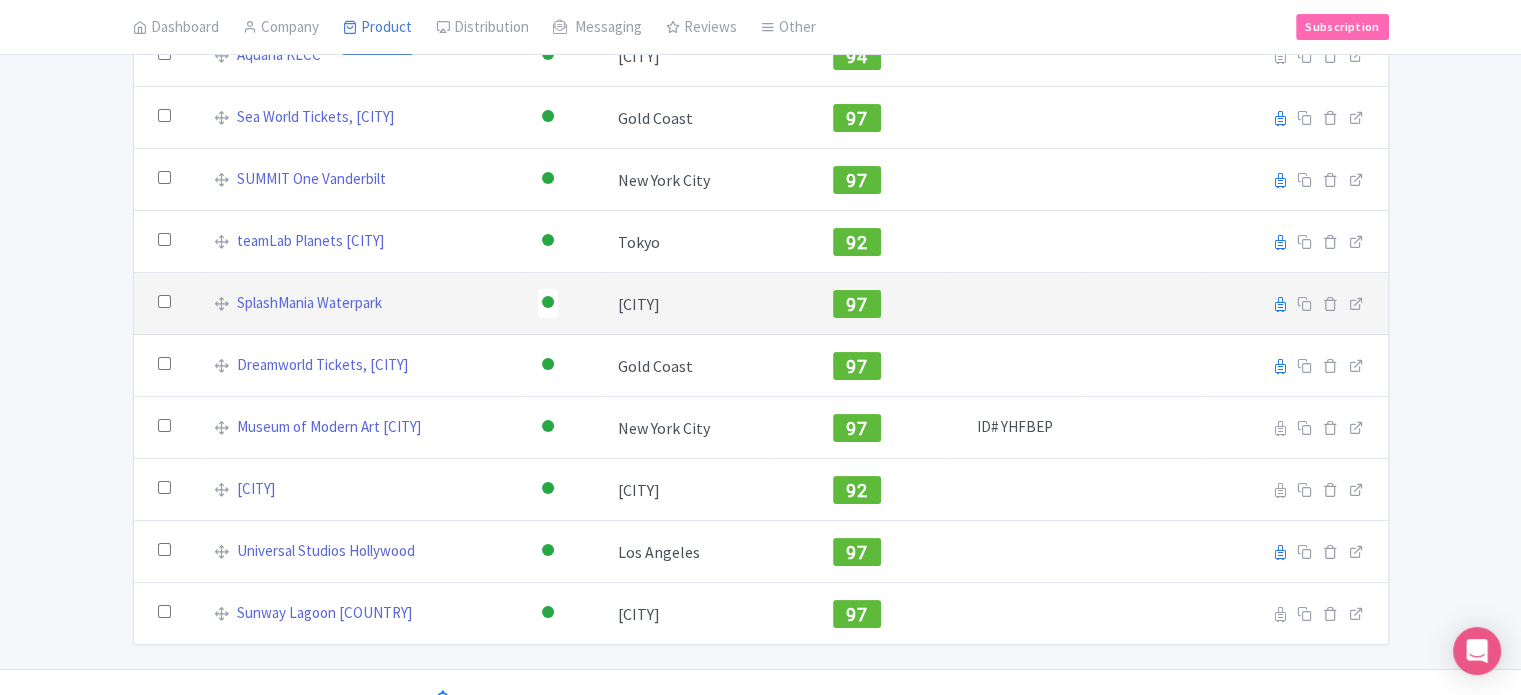 scroll, scrollTop: 269, scrollLeft: 0, axis: vertical 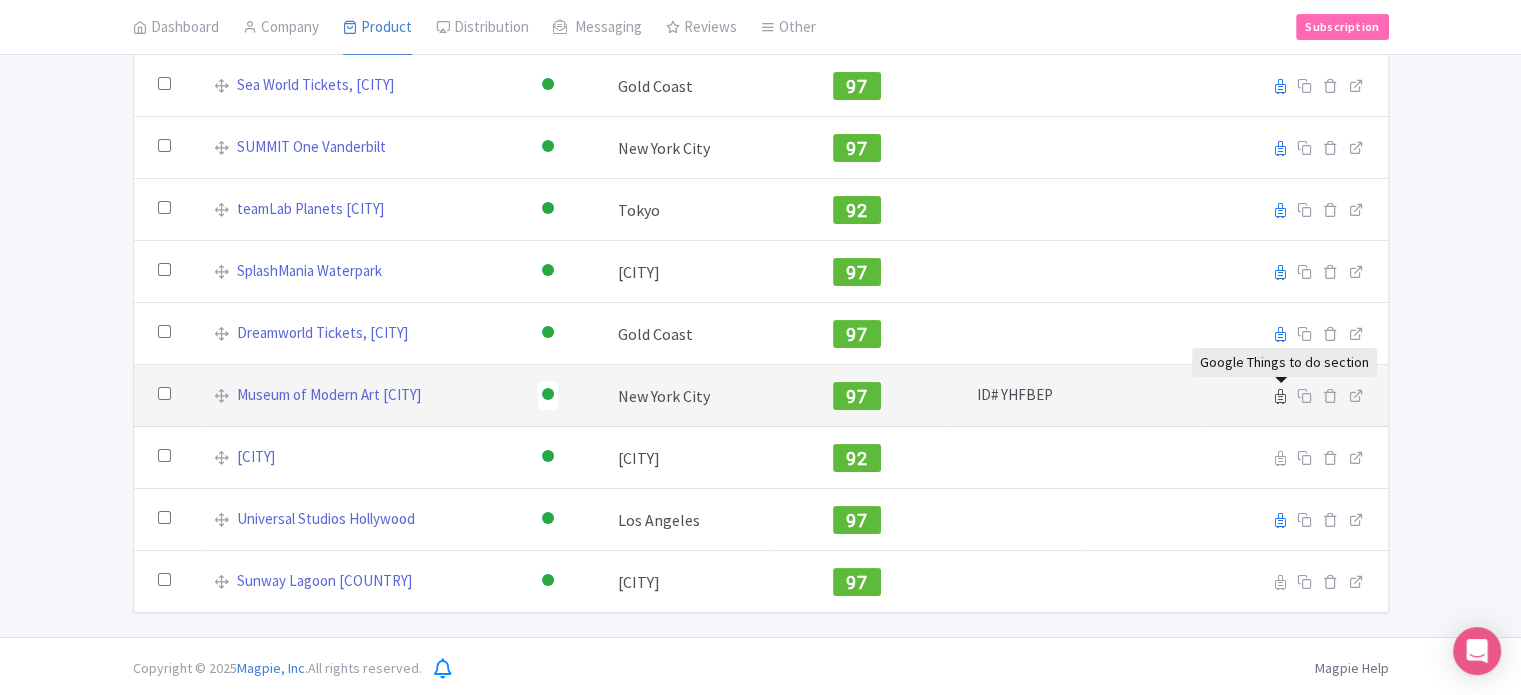 click at bounding box center (1280, 396) 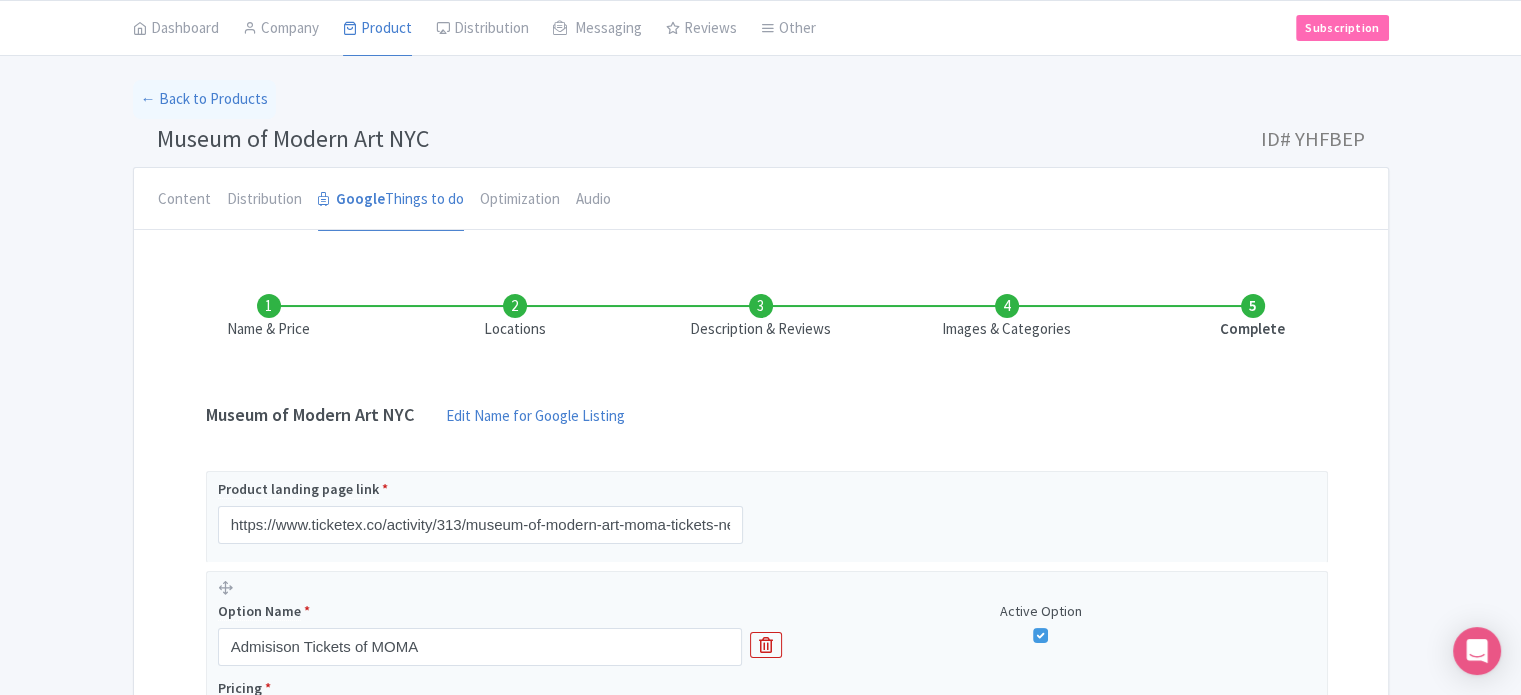 scroll, scrollTop: 0, scrollLeft: 0, axis: both 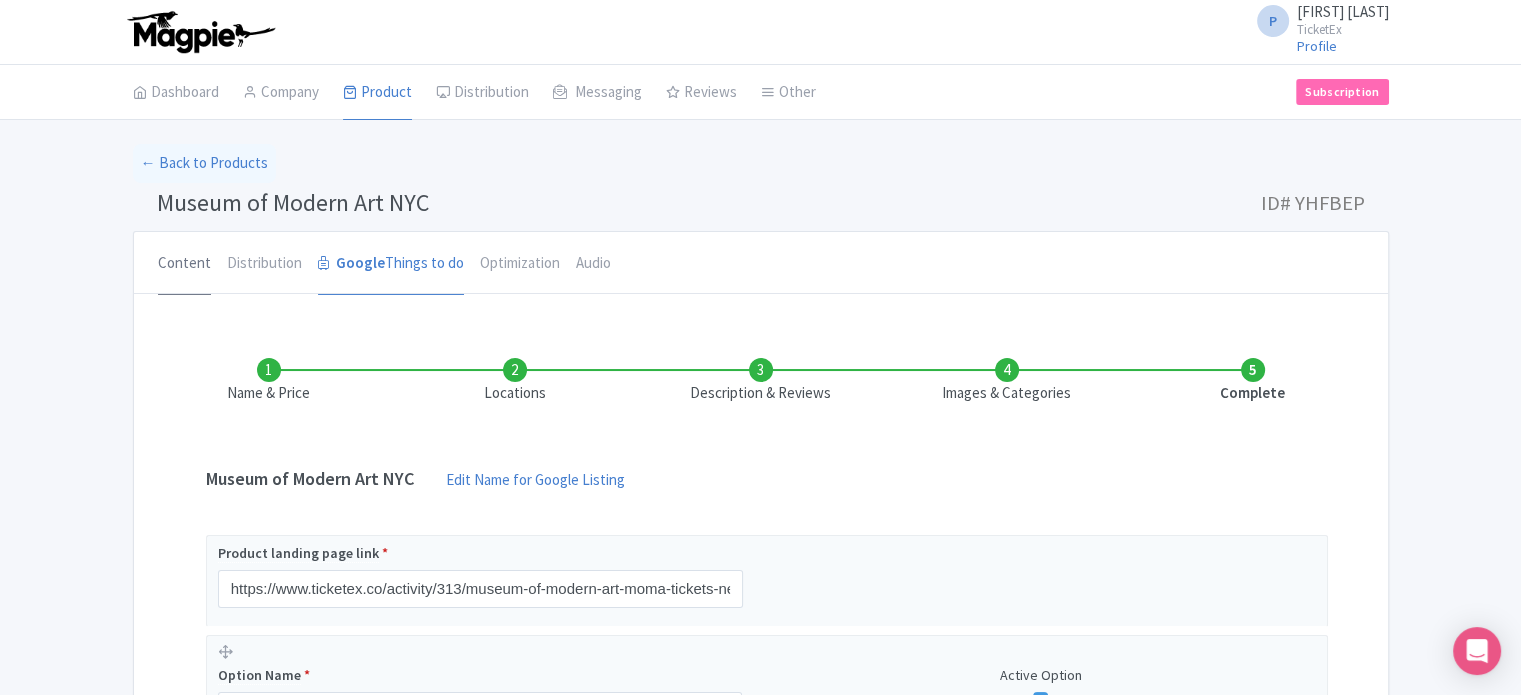 click on "Content" at bounding box center (184, 264) 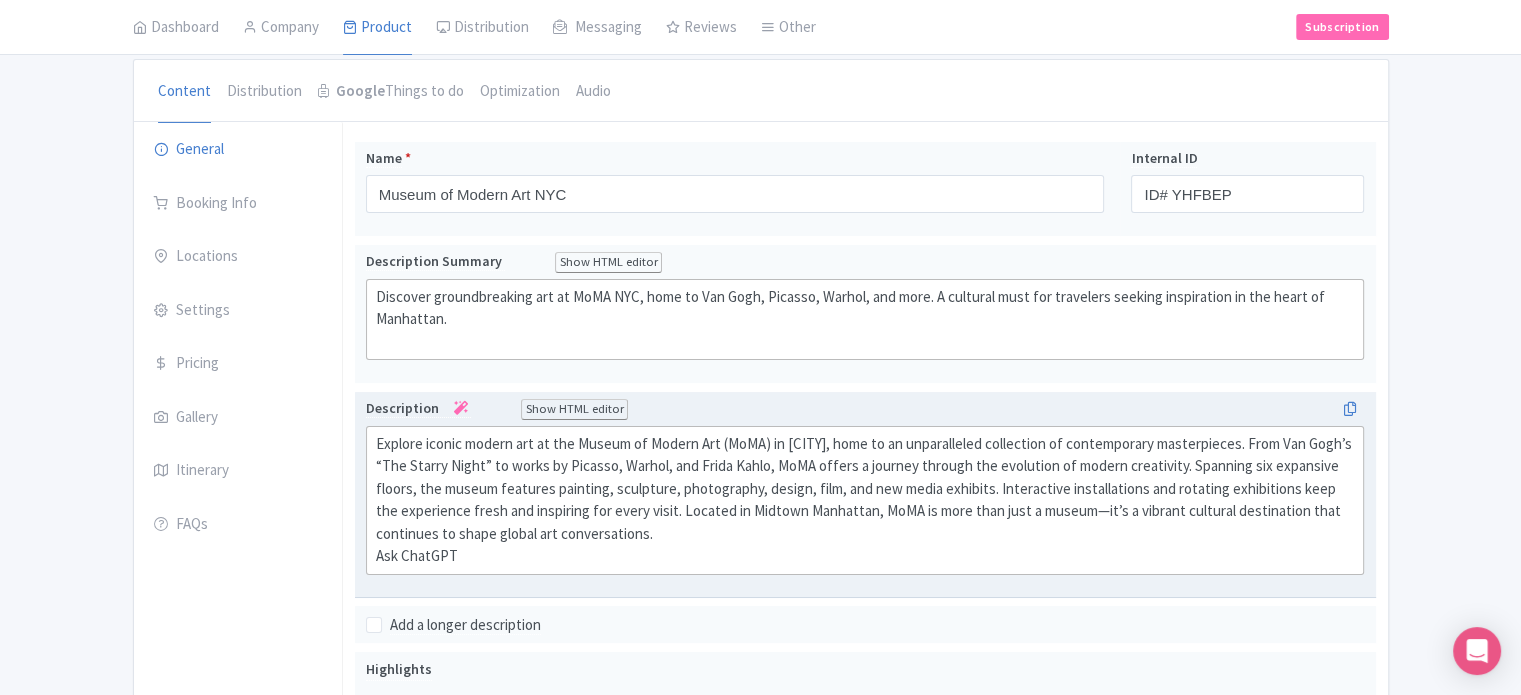 scroll, scrollTop: 0, scrollLeft: 0, axis: both 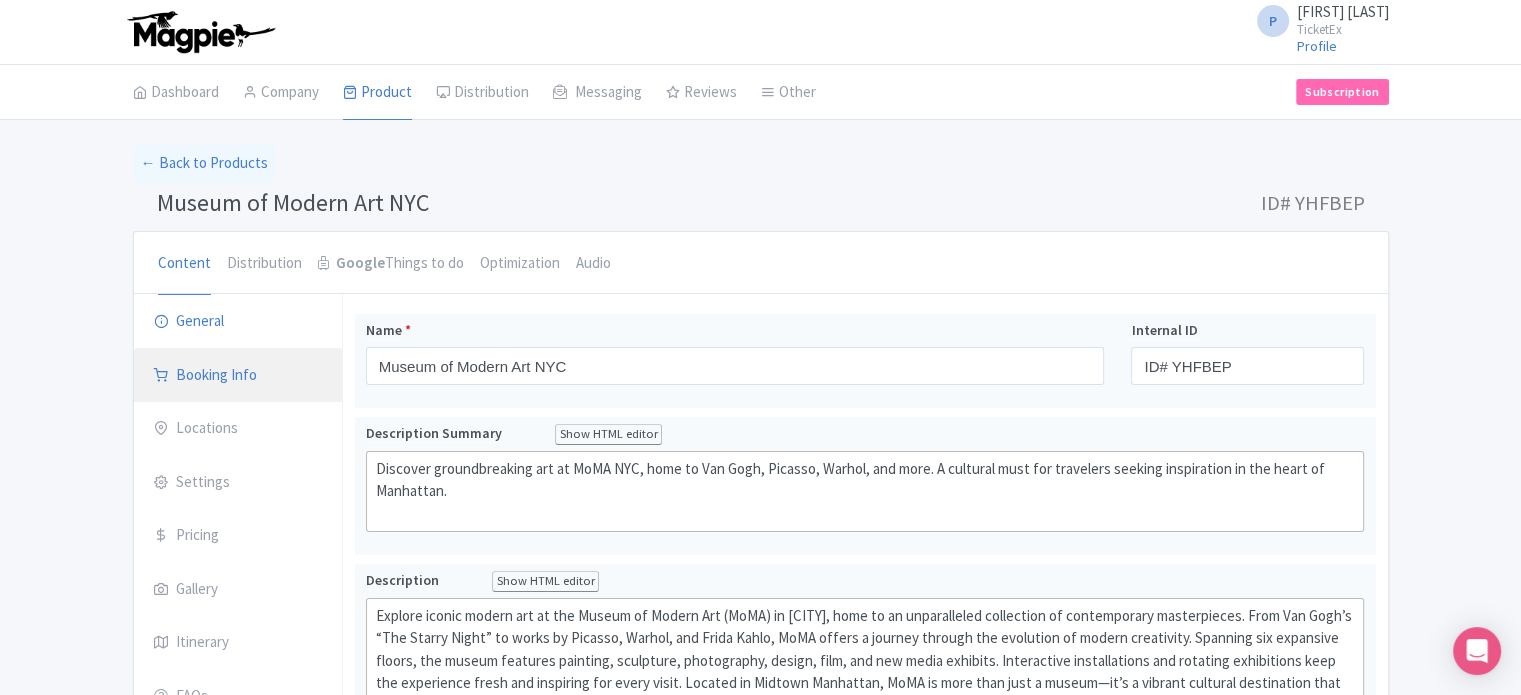 click on "Booking Info" at bounding box center [238, 376] 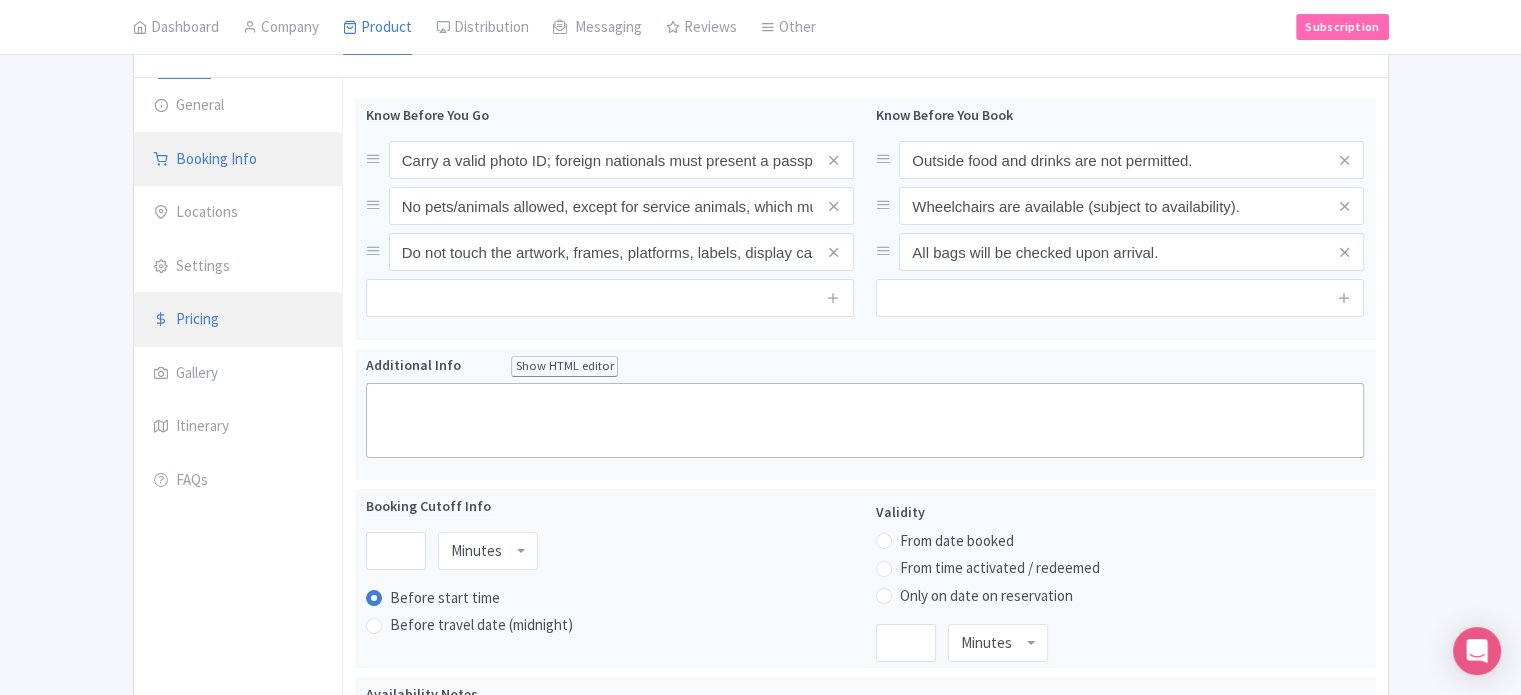 scroll, scrollTop: 216, scrollLeft: 0, axis: vertical 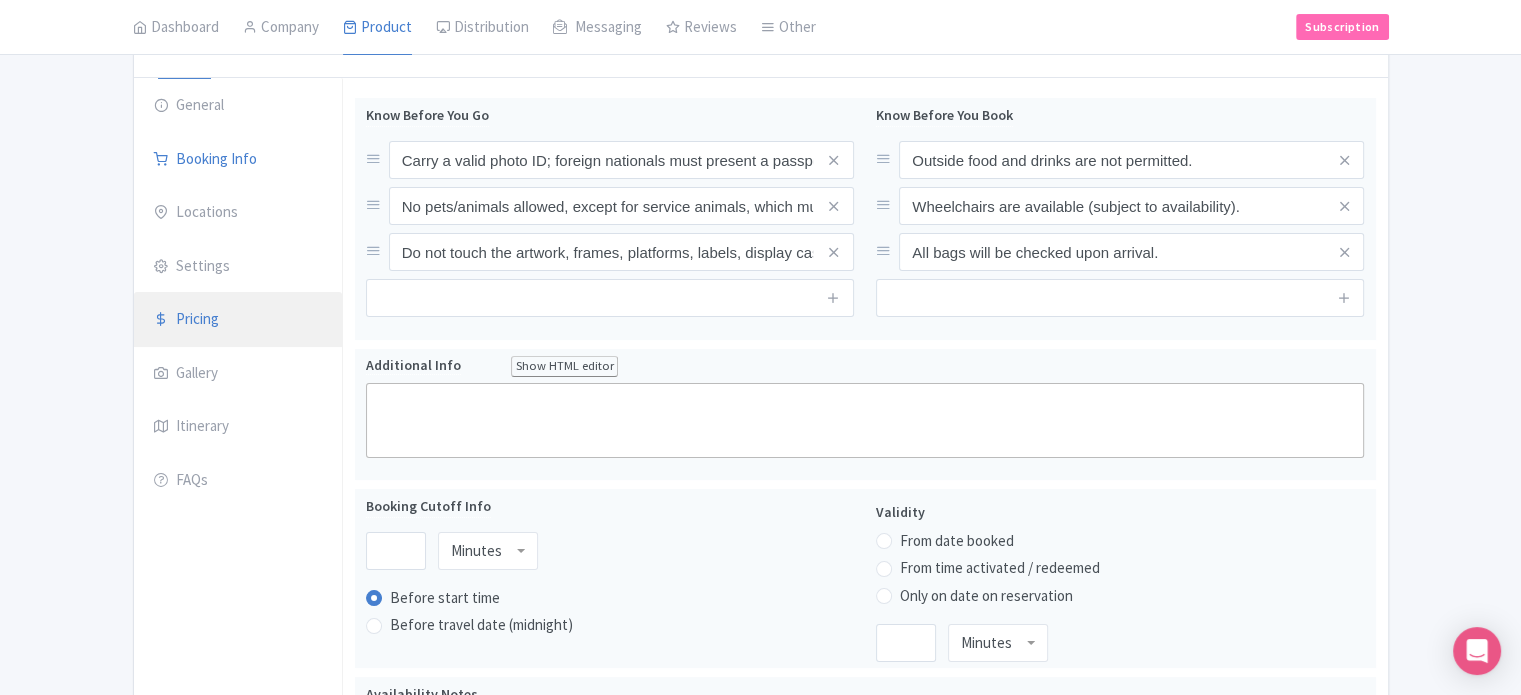 click on "Pricing" at bounding box center (238, 320) 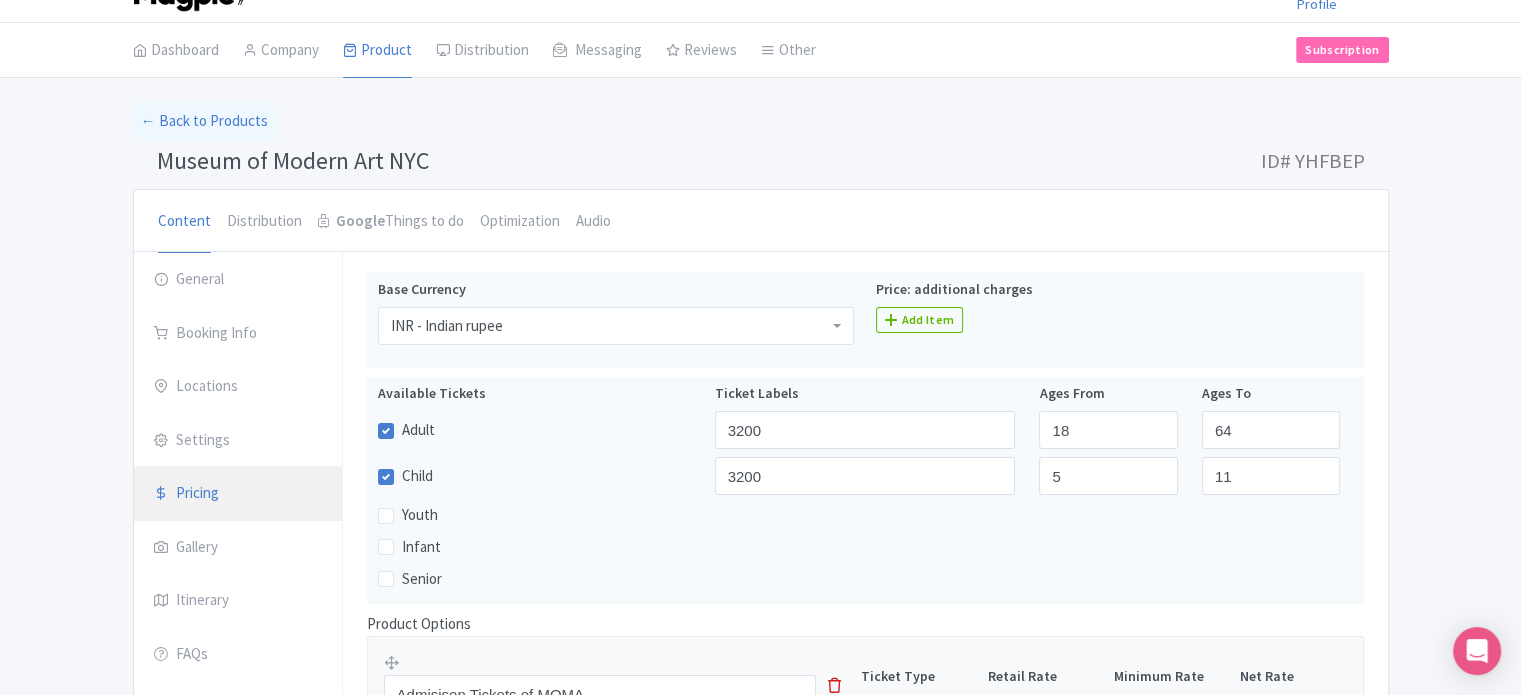 scroll, scrollTop: 0, scrollLeft: 0, axis: both 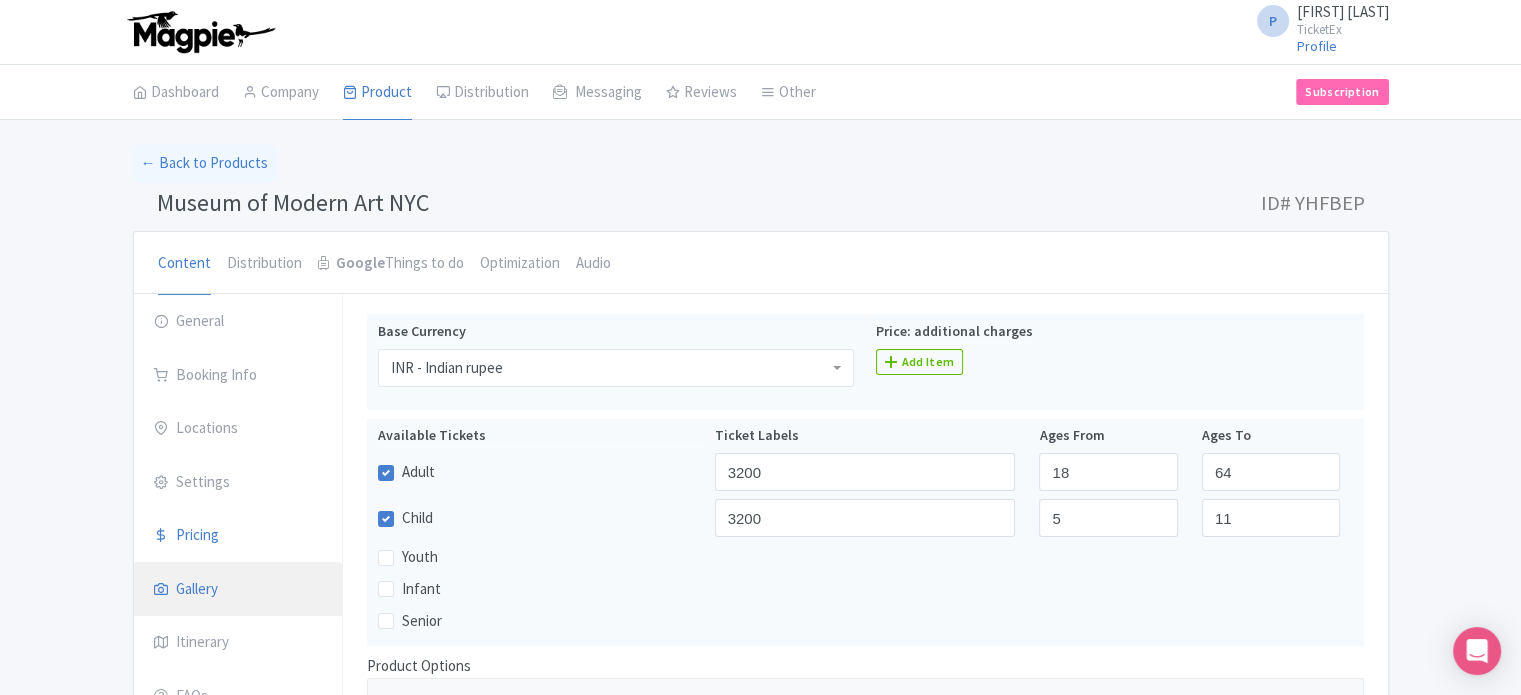 click on "Gallery" at bounding box center (238, 590) 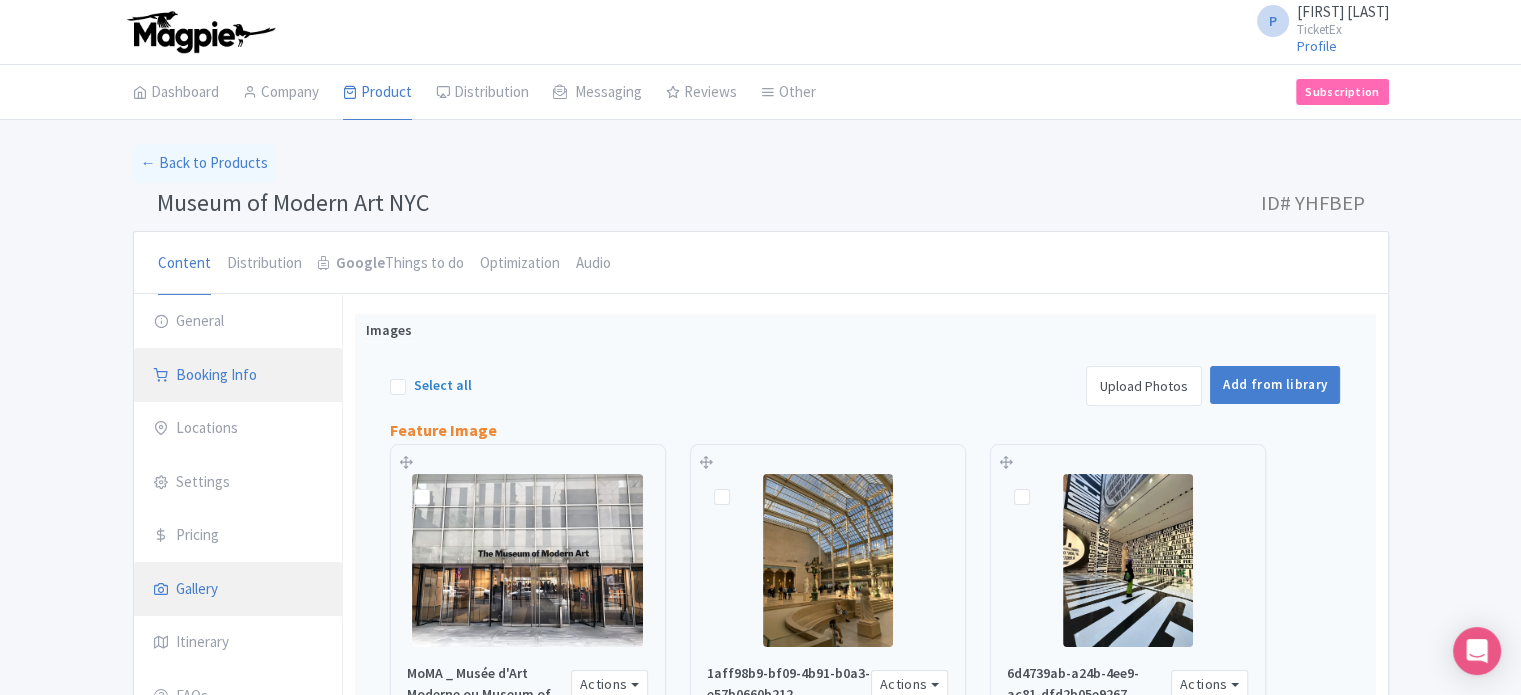 scroll, scrollTop: 0, scrollLeft: 0, axis: both 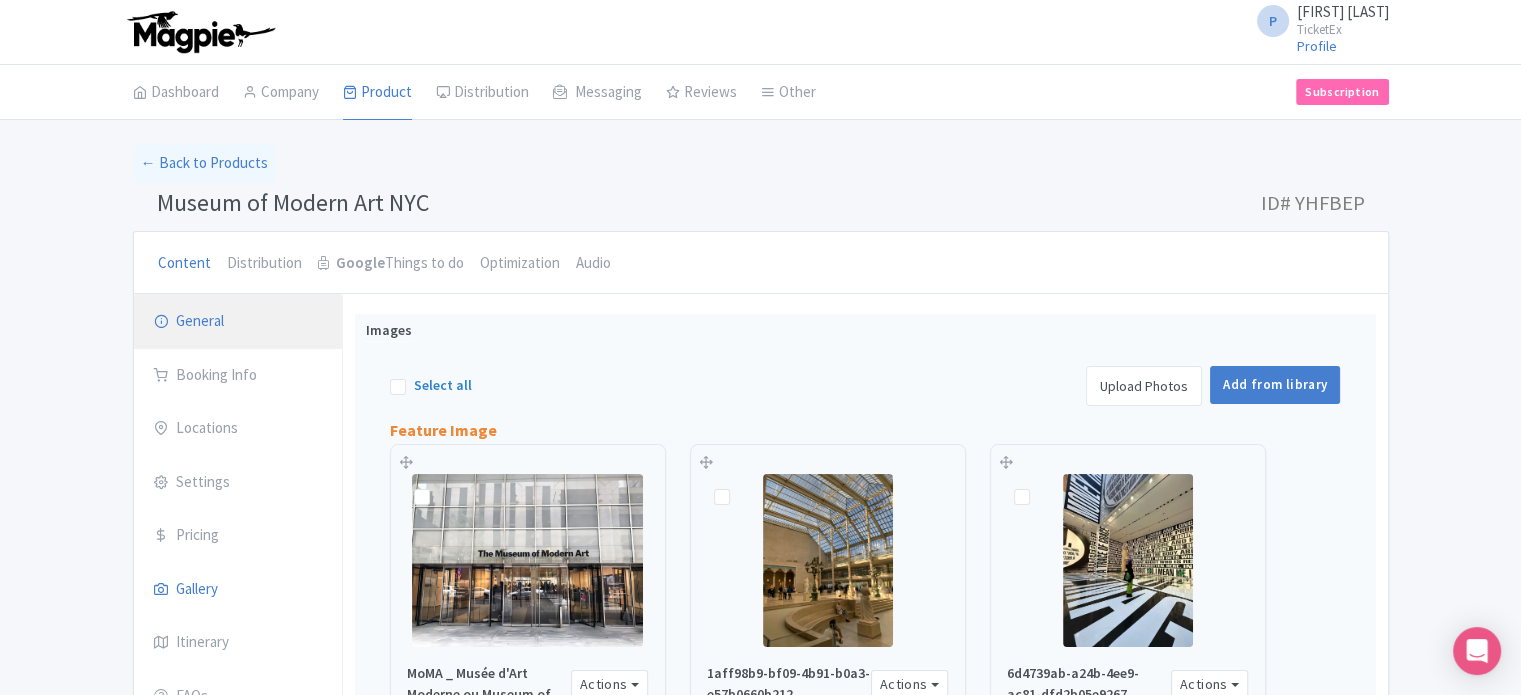 click on "General" at bounding box center (238, 322) 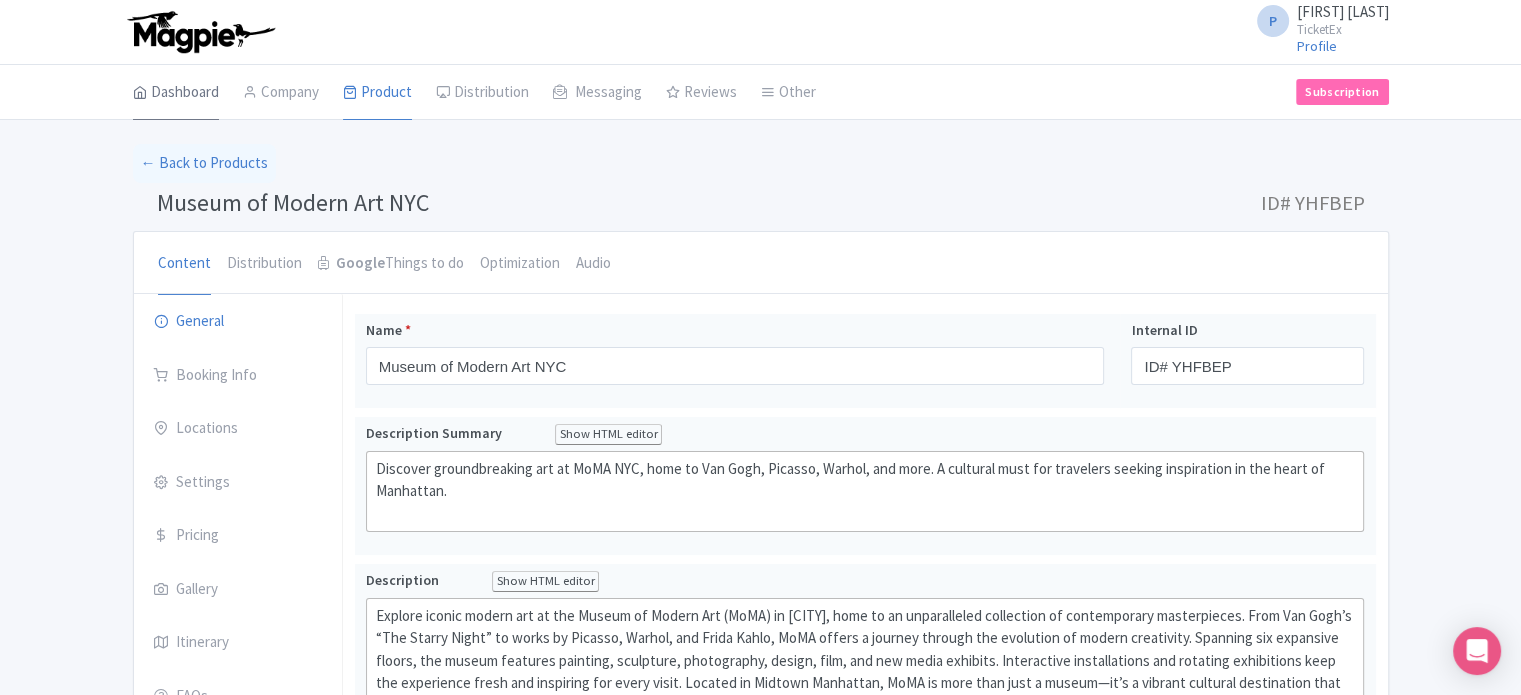 click on "Dashboard" at bounding box center (176, 93) 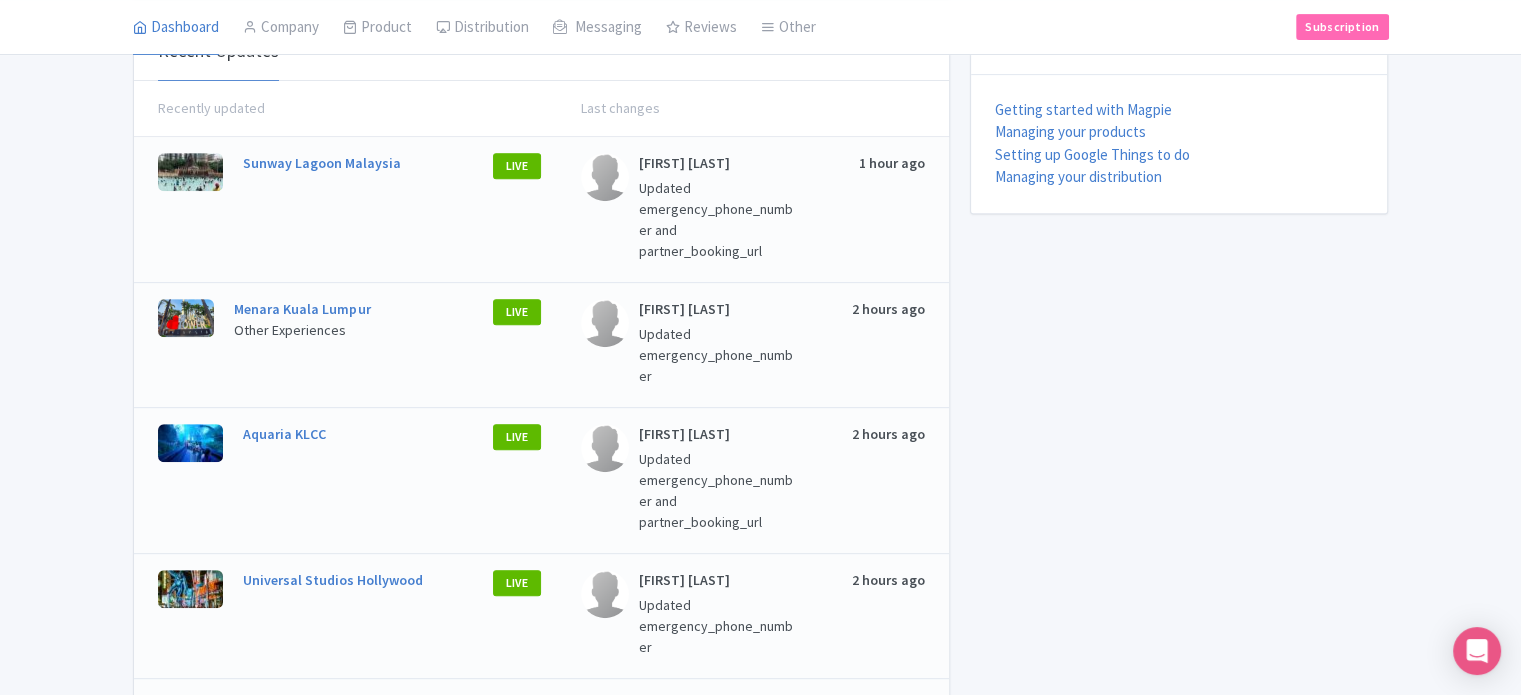 scroll, scrollTop: 844, scrollLeft: 0, axis: vertical 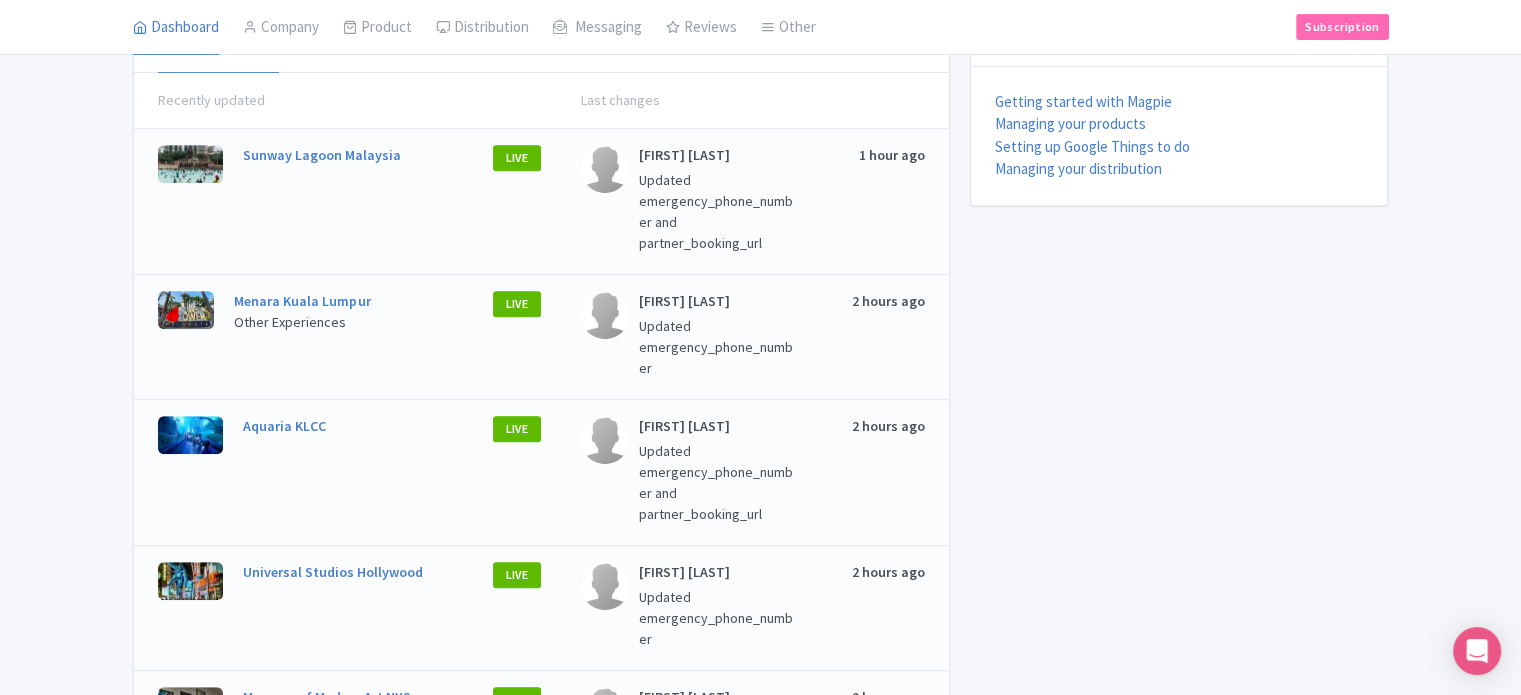 click on "Updated emergency_phone_number" at bounding box center (718, 347) 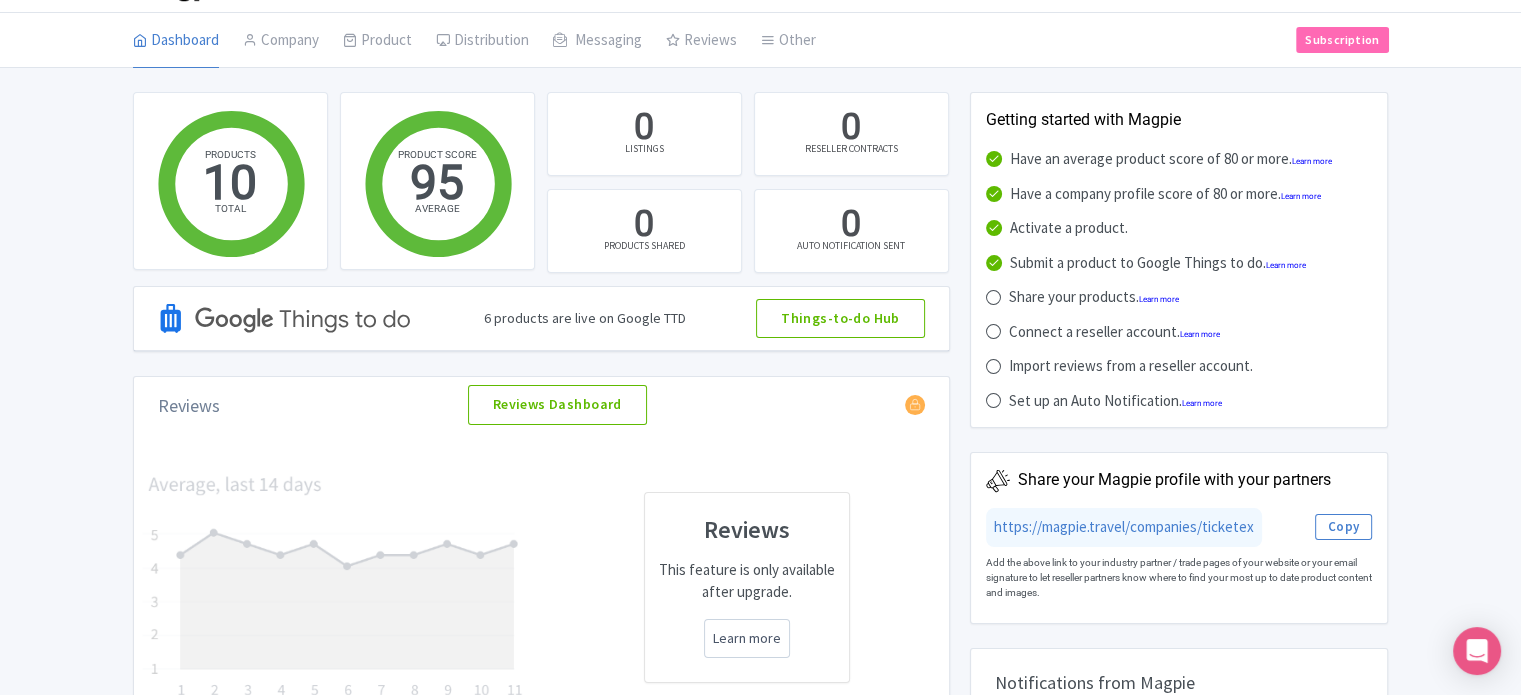 scroll, scrollTop: 0, scrollLeft: 0, axis: both 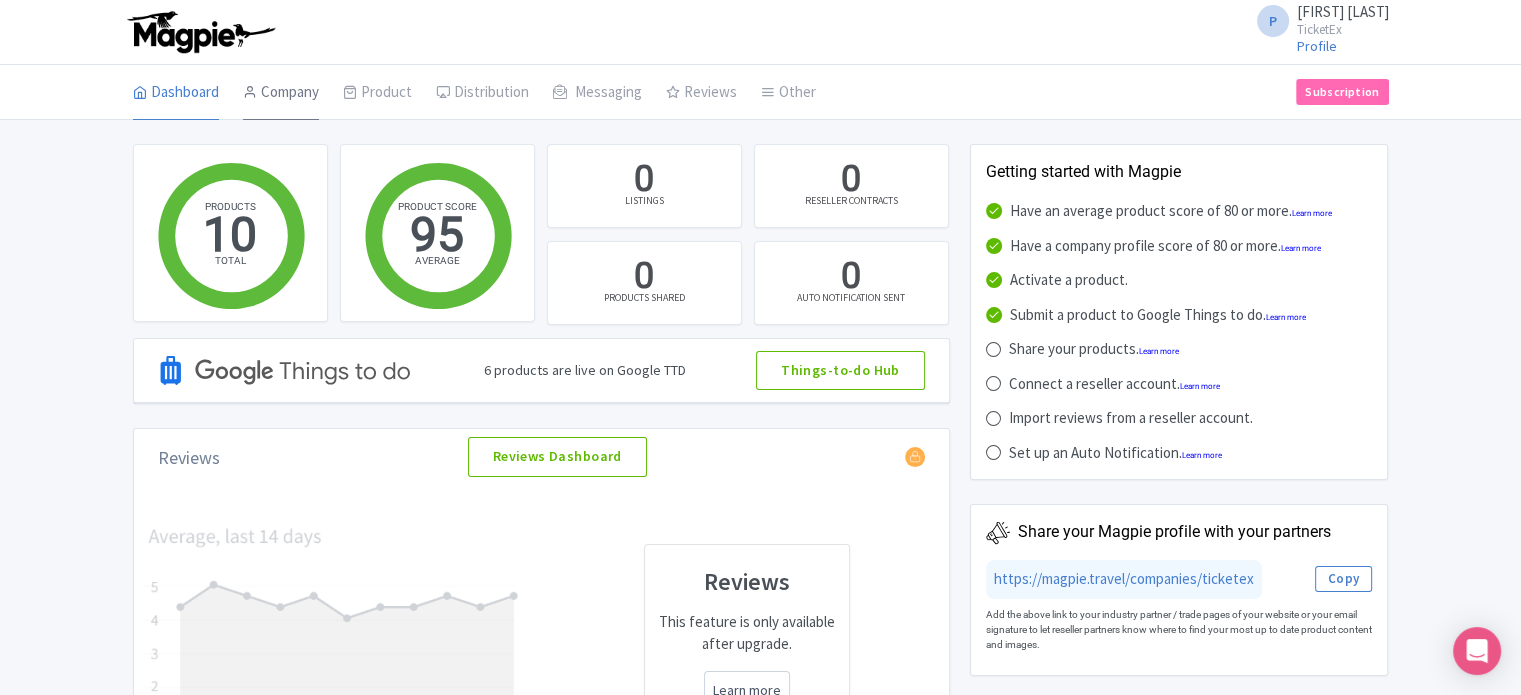 click on "Company" at bounding box center (281, 93) 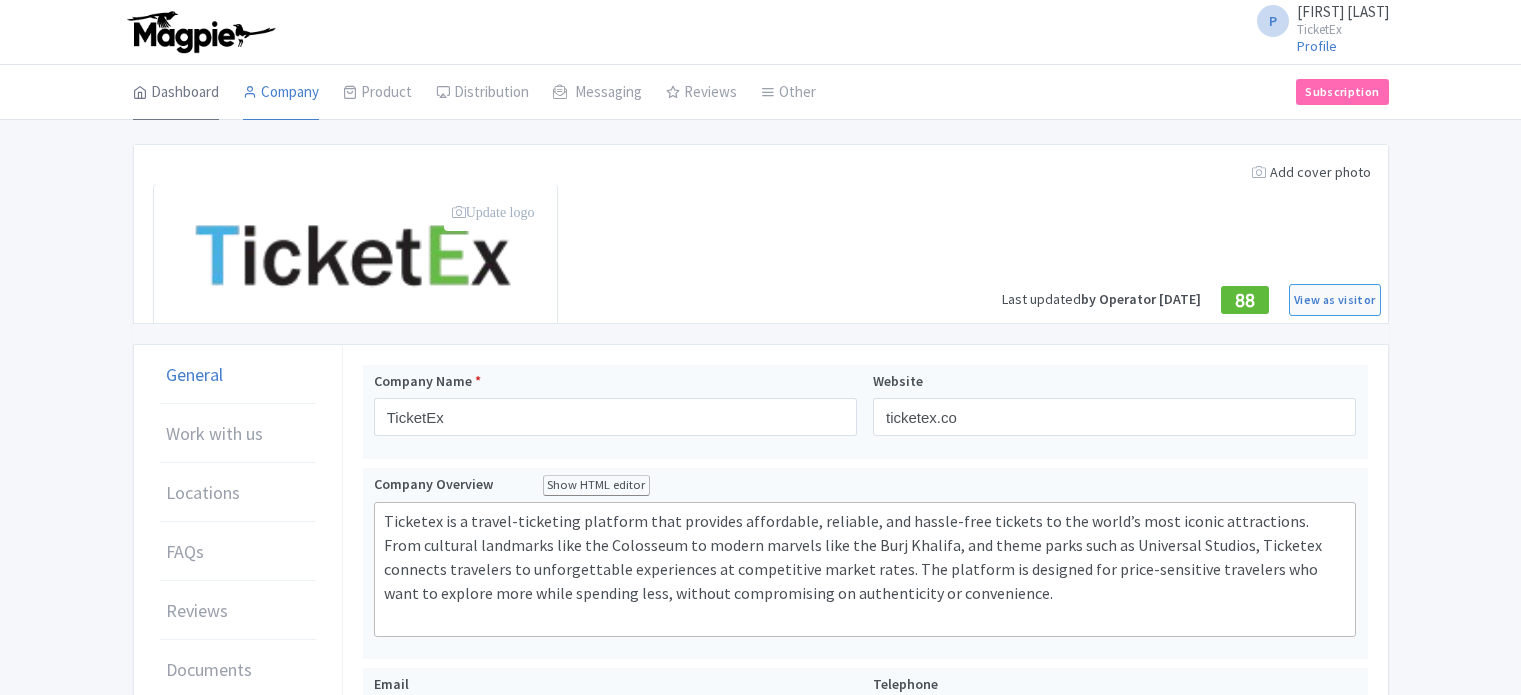 scroll, scrollTop: 0, scrollLeft: 0, axis: both 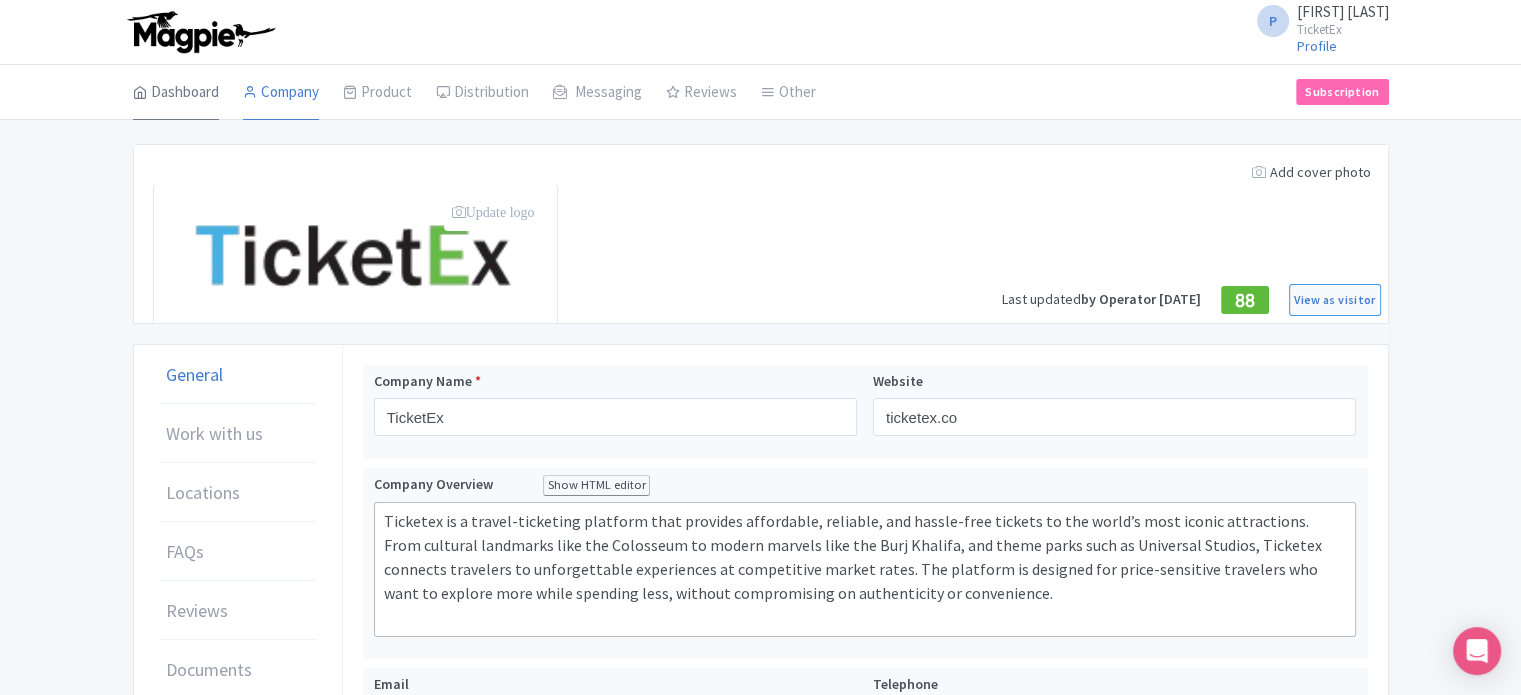 click on "Dashboard" at bounding box center [176, 93] 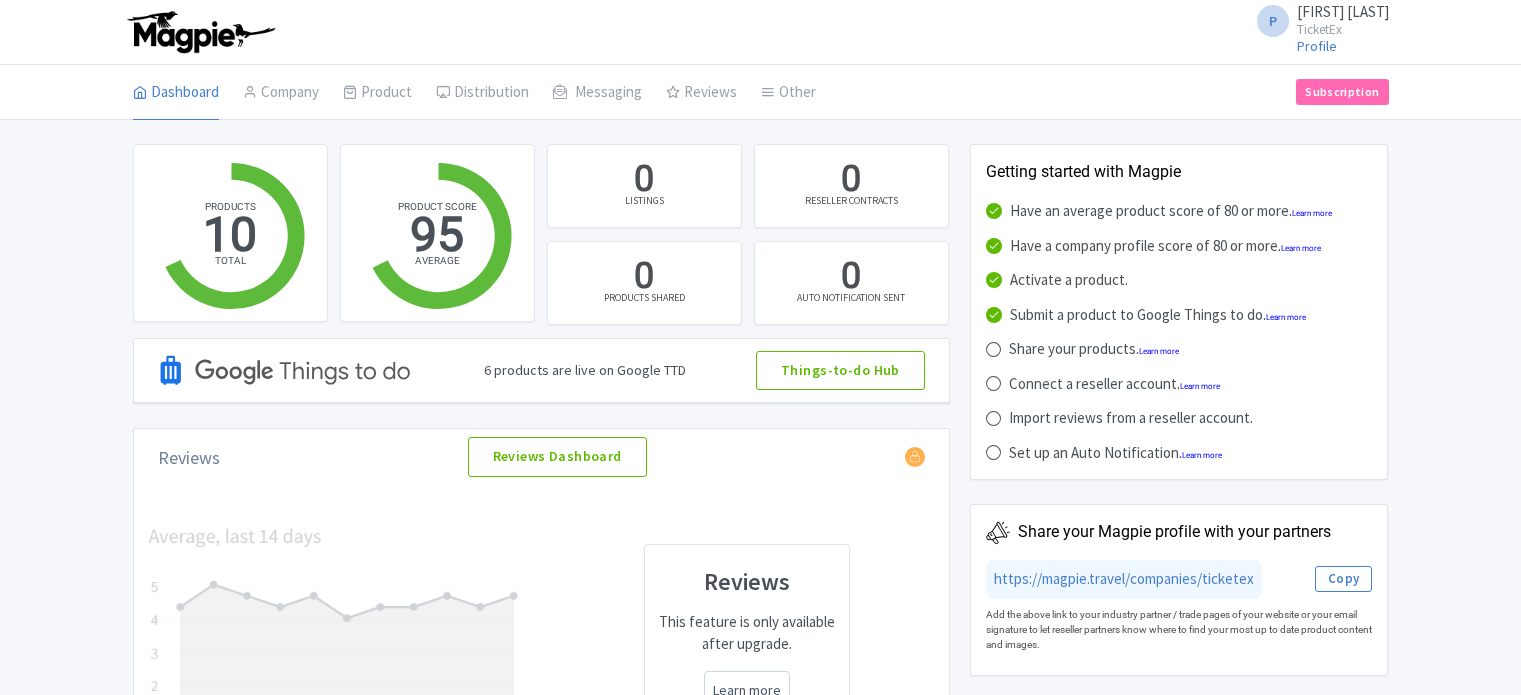 scroll, scrollTop: 0, scrollLeft: 0, axis: both 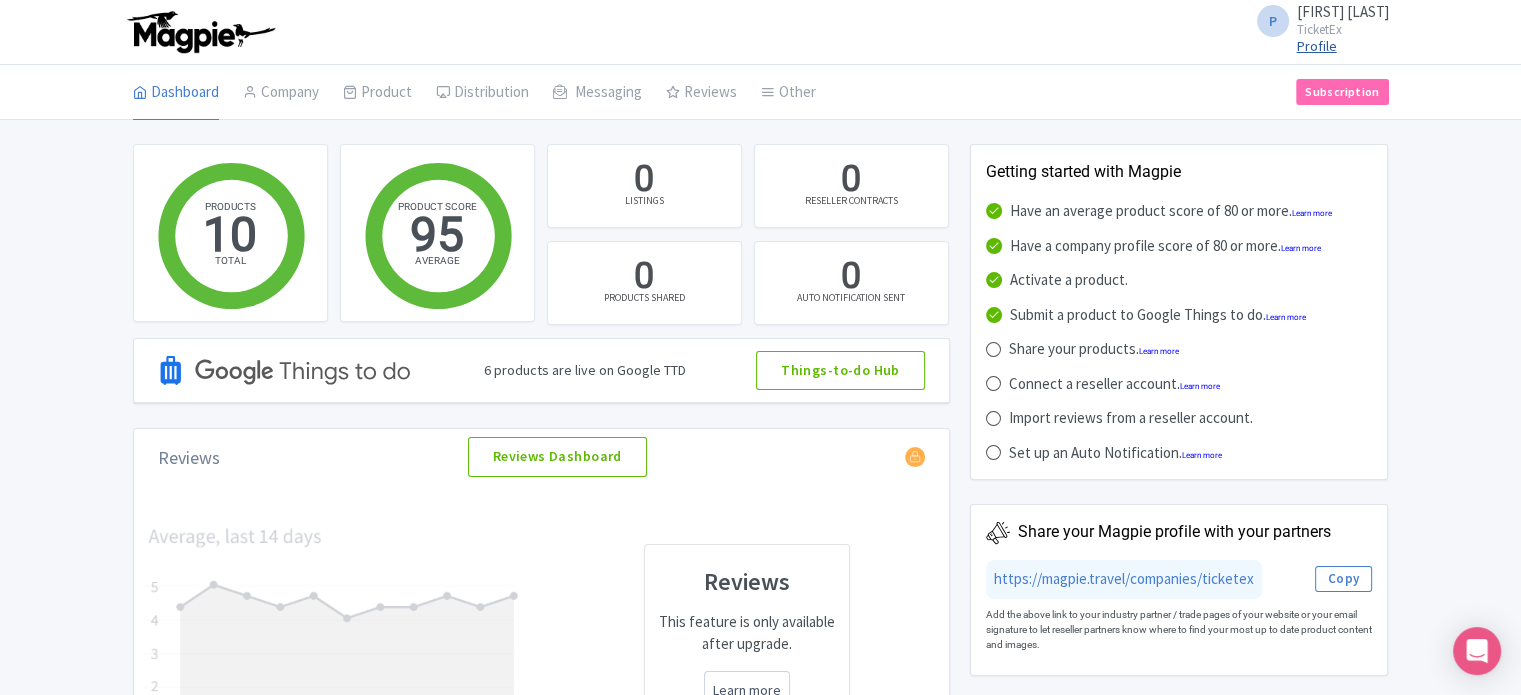 click on "Profile" at bounding box center (1317, 46) 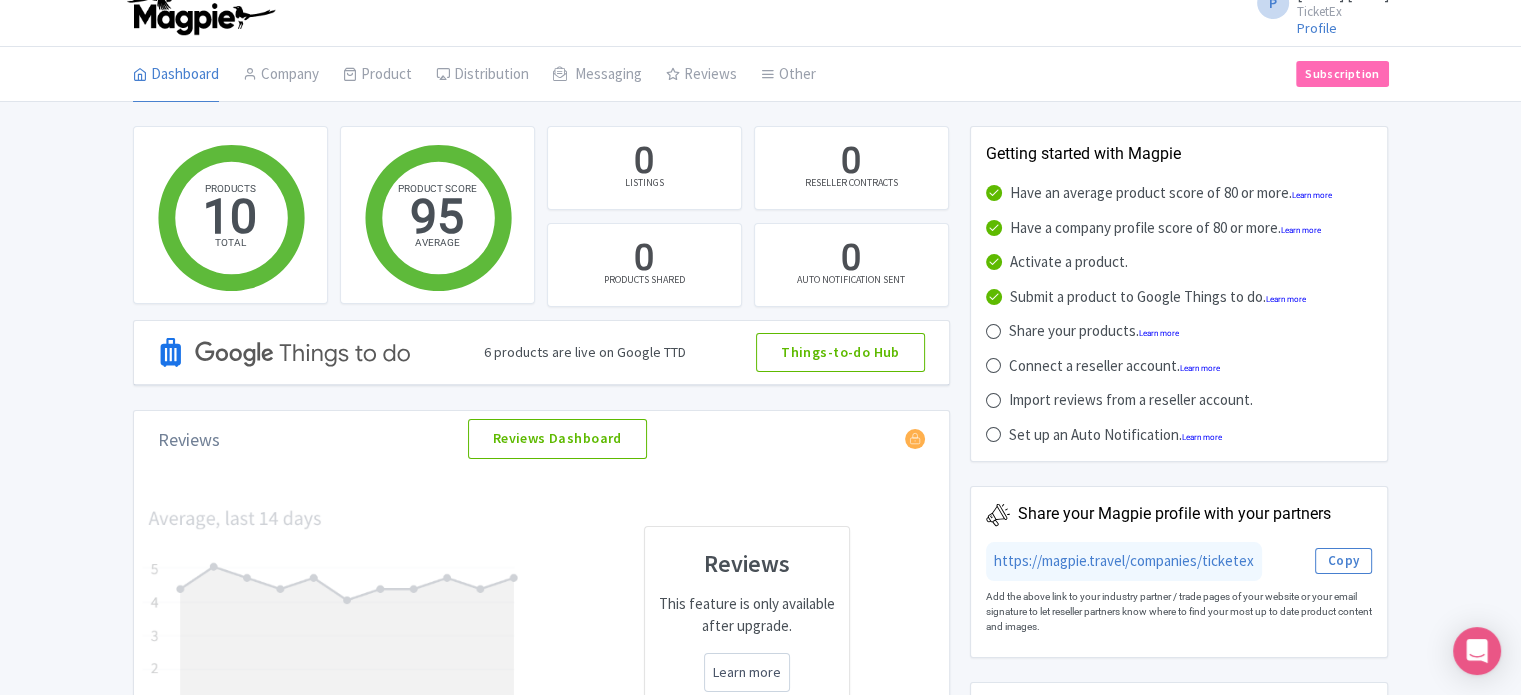 scroll, scrollTop: 0, scrollLeft: 0, axis: both 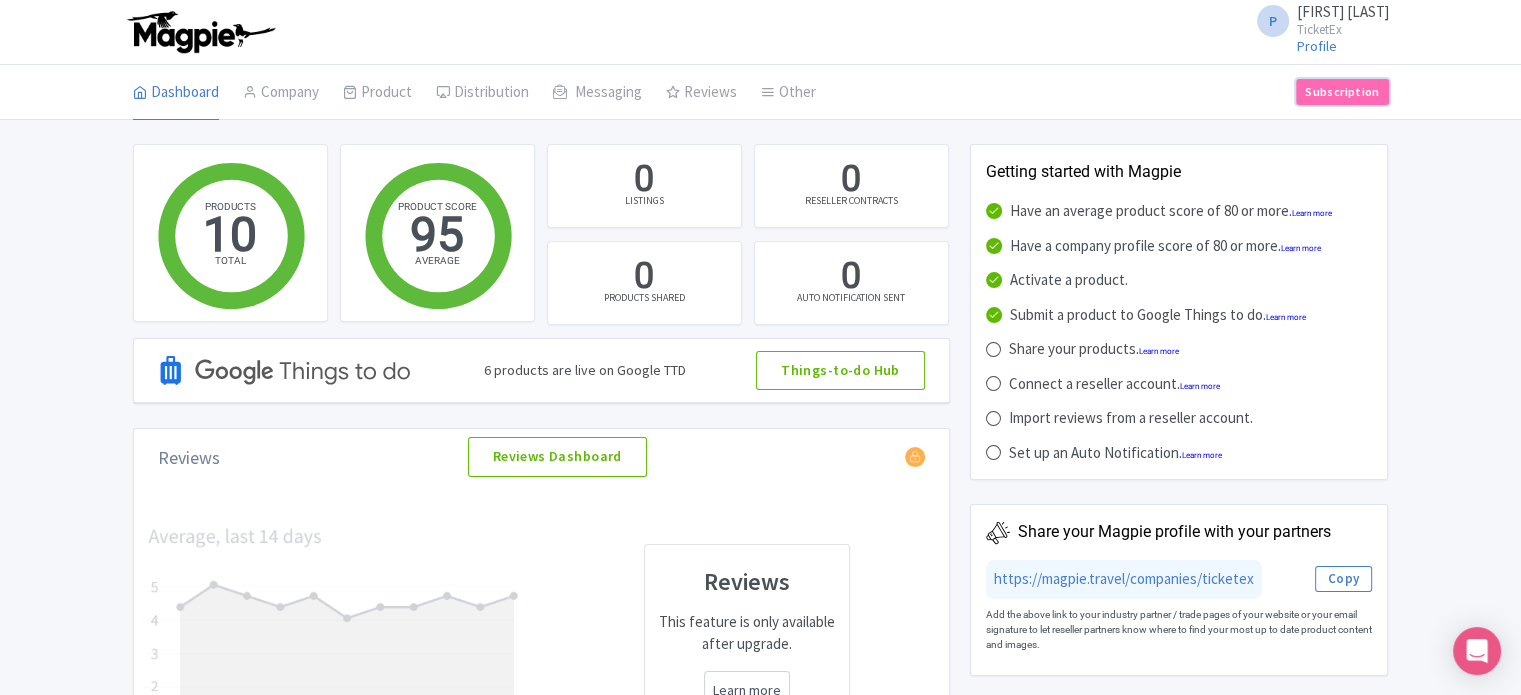 click on "Subscription" at bounding box center [1342, 92] 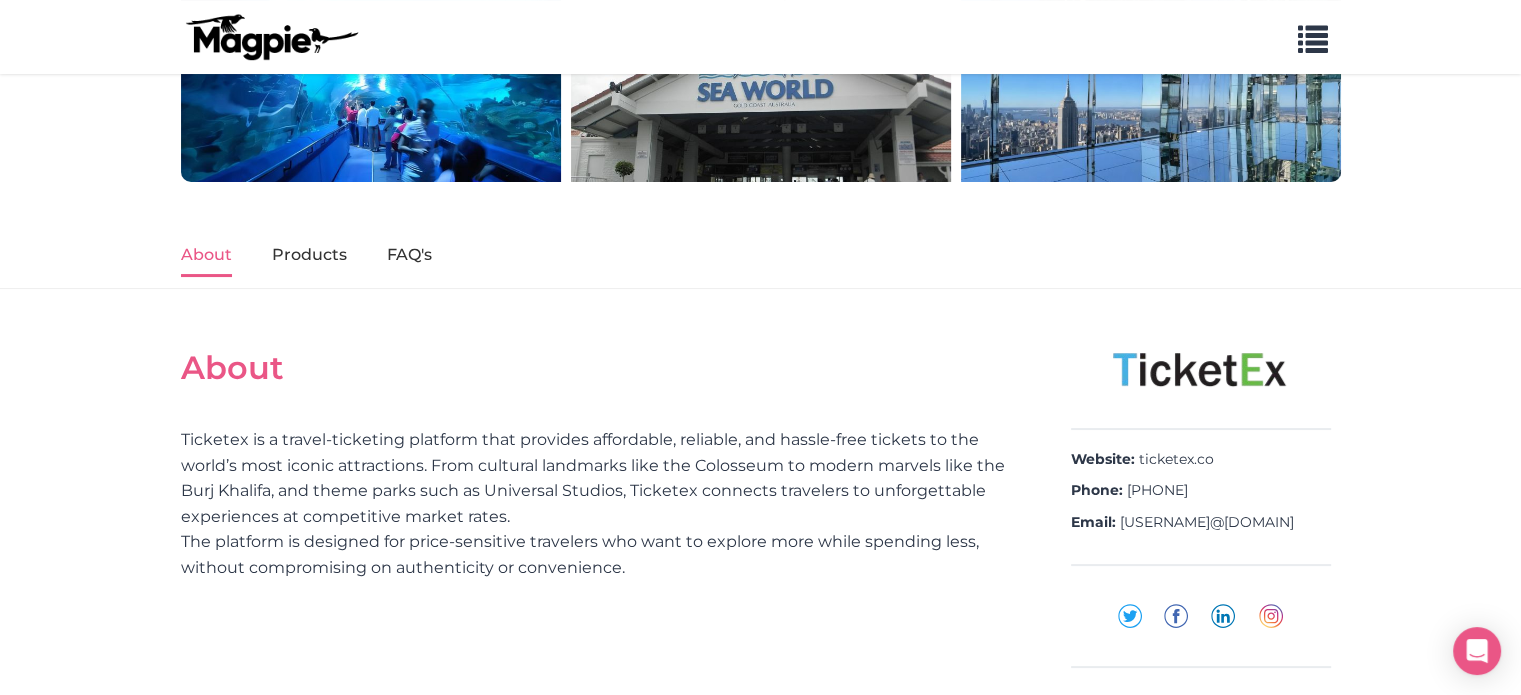 scroll, scrollTop: 208, scrollLeft: 0, axis: vertical 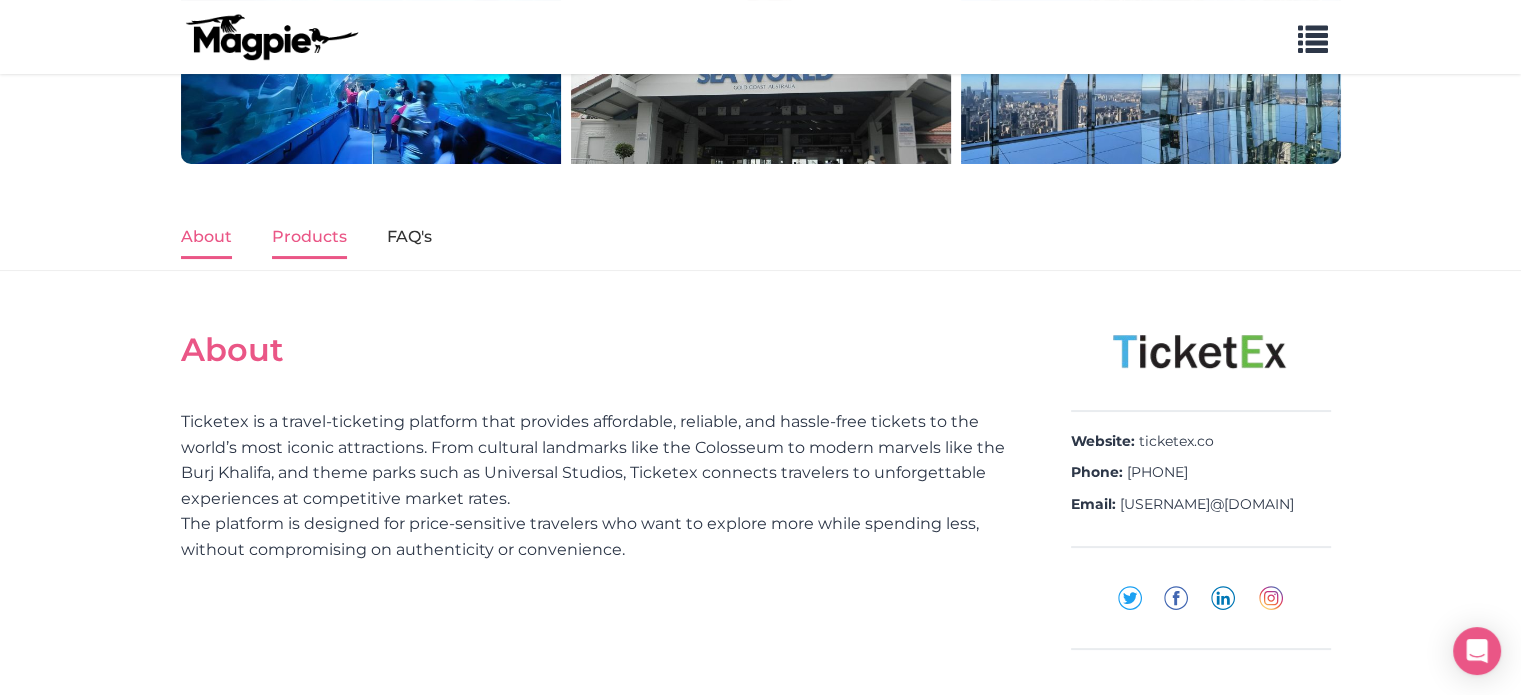 click on "Products" at bounding box center [309, 238] 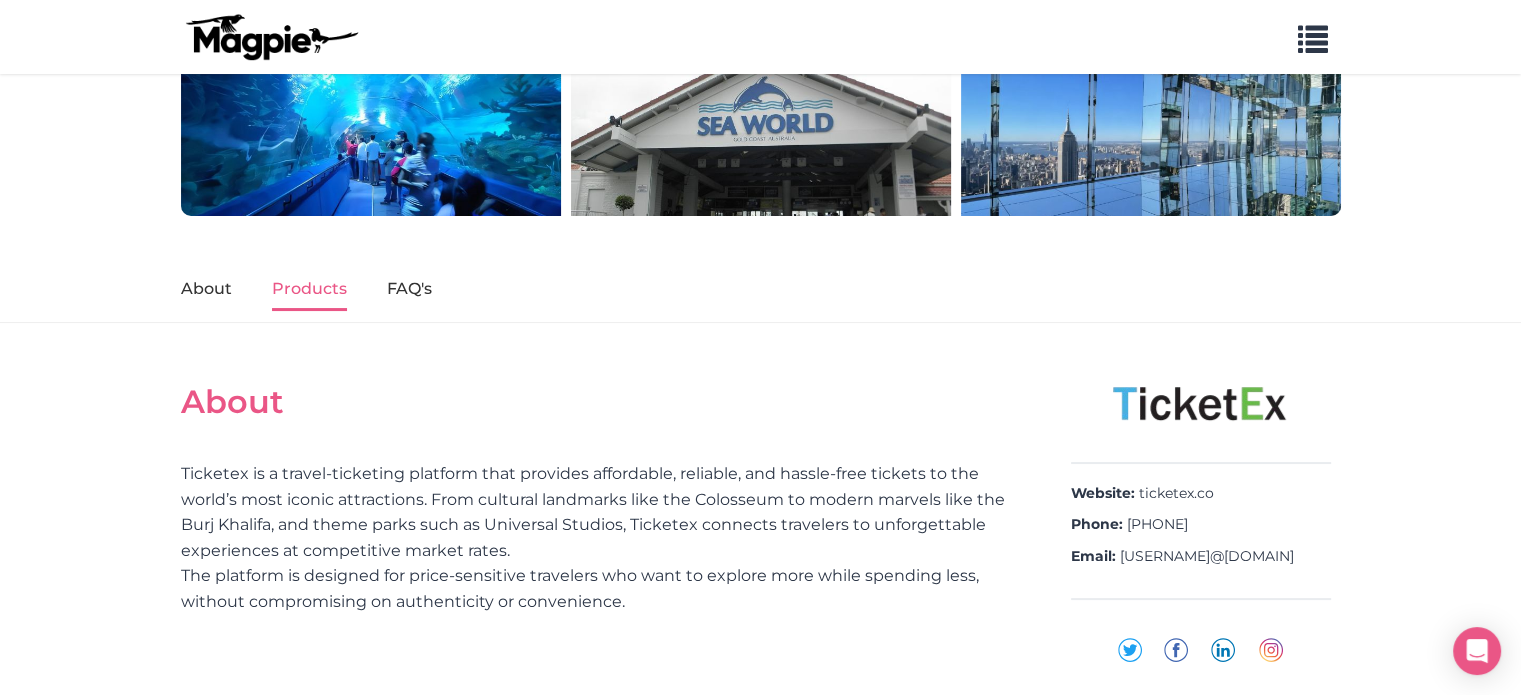 scroll, scrollTop: 132, scrollLeft: 0, axis: vertical 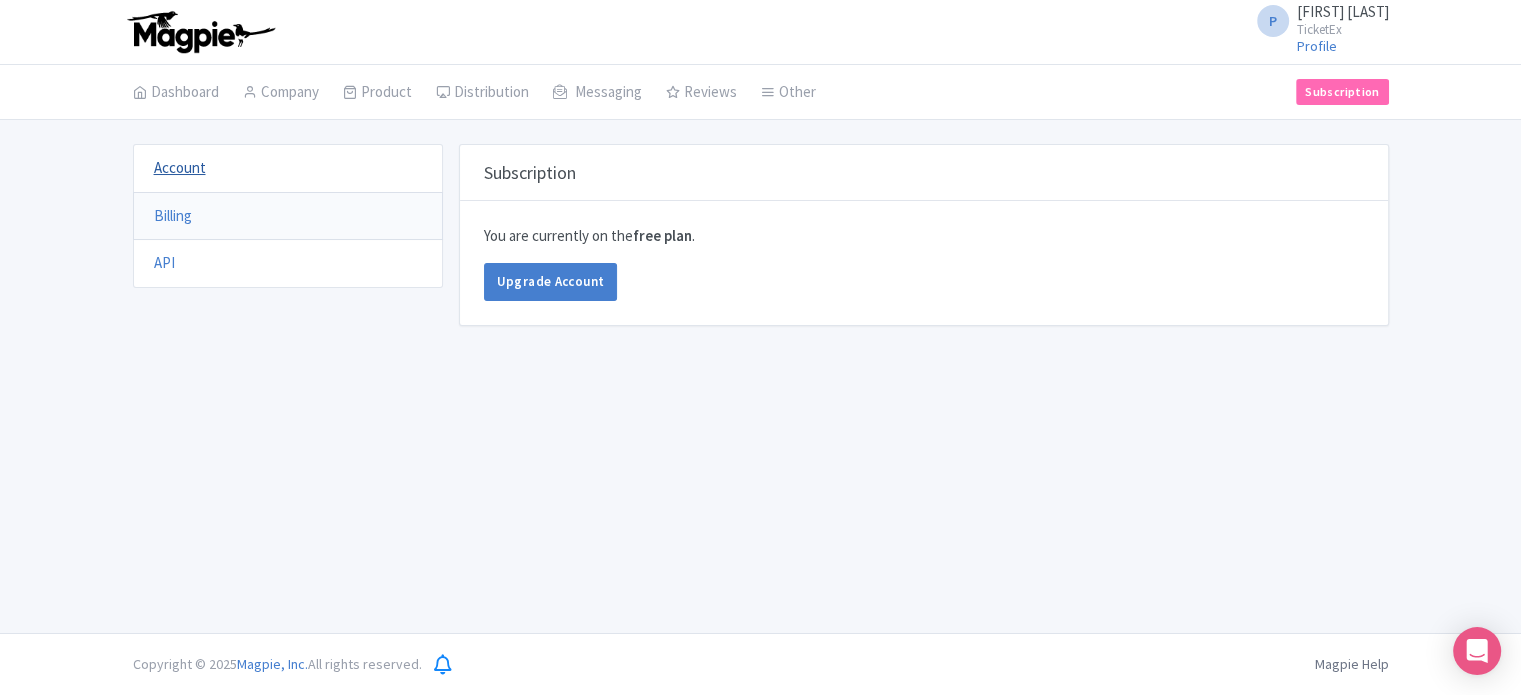 click on "Account" at bounding box center (180, 167) 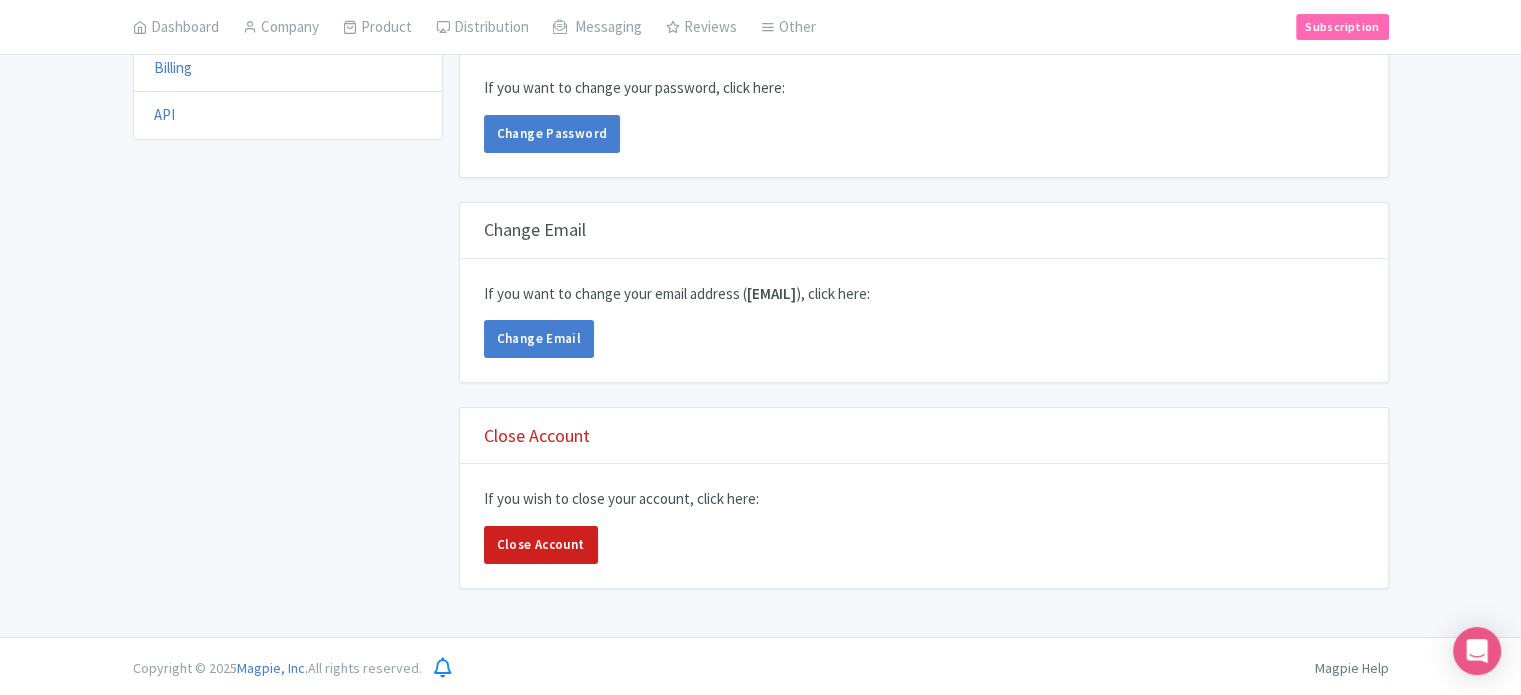 scroll, scrollTop: 0, scrollLeft: 0, axis: both 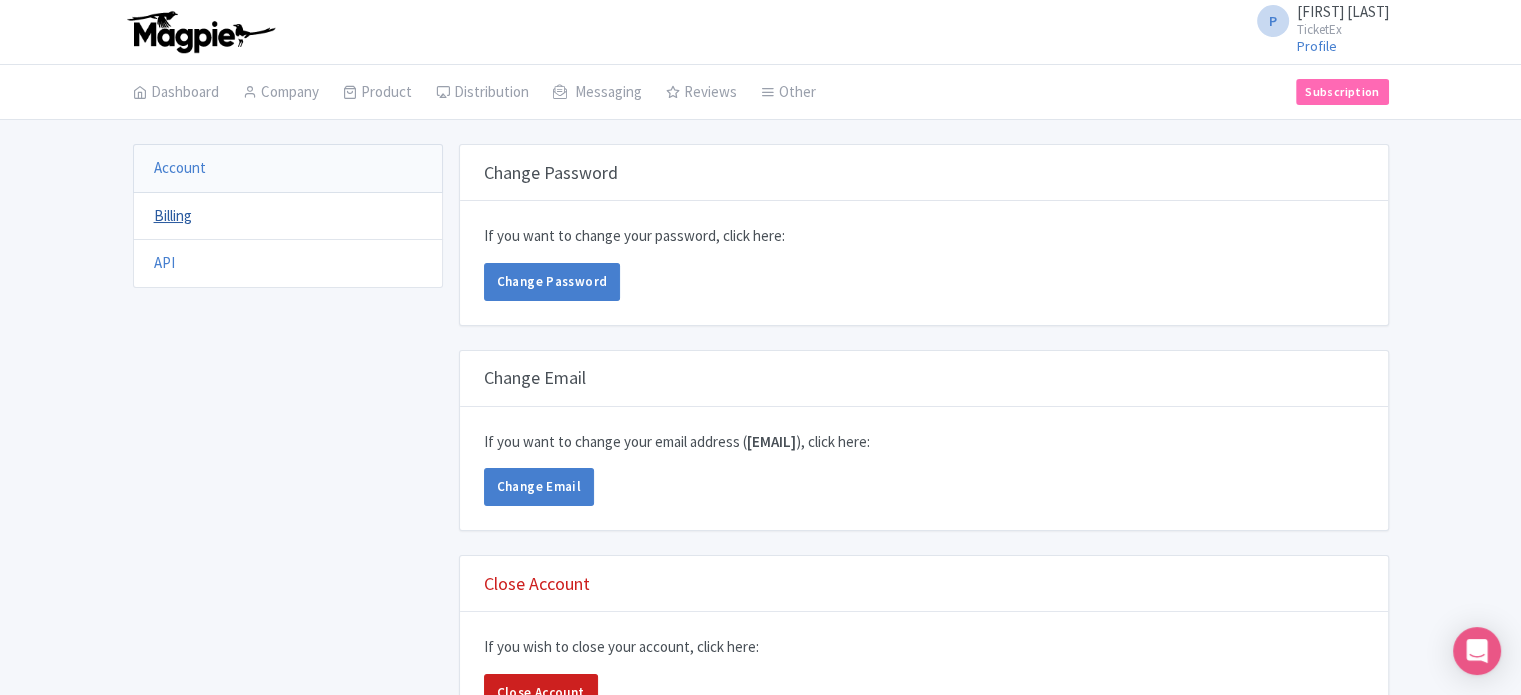 click on "Billing" at bounding box center [173, 215] 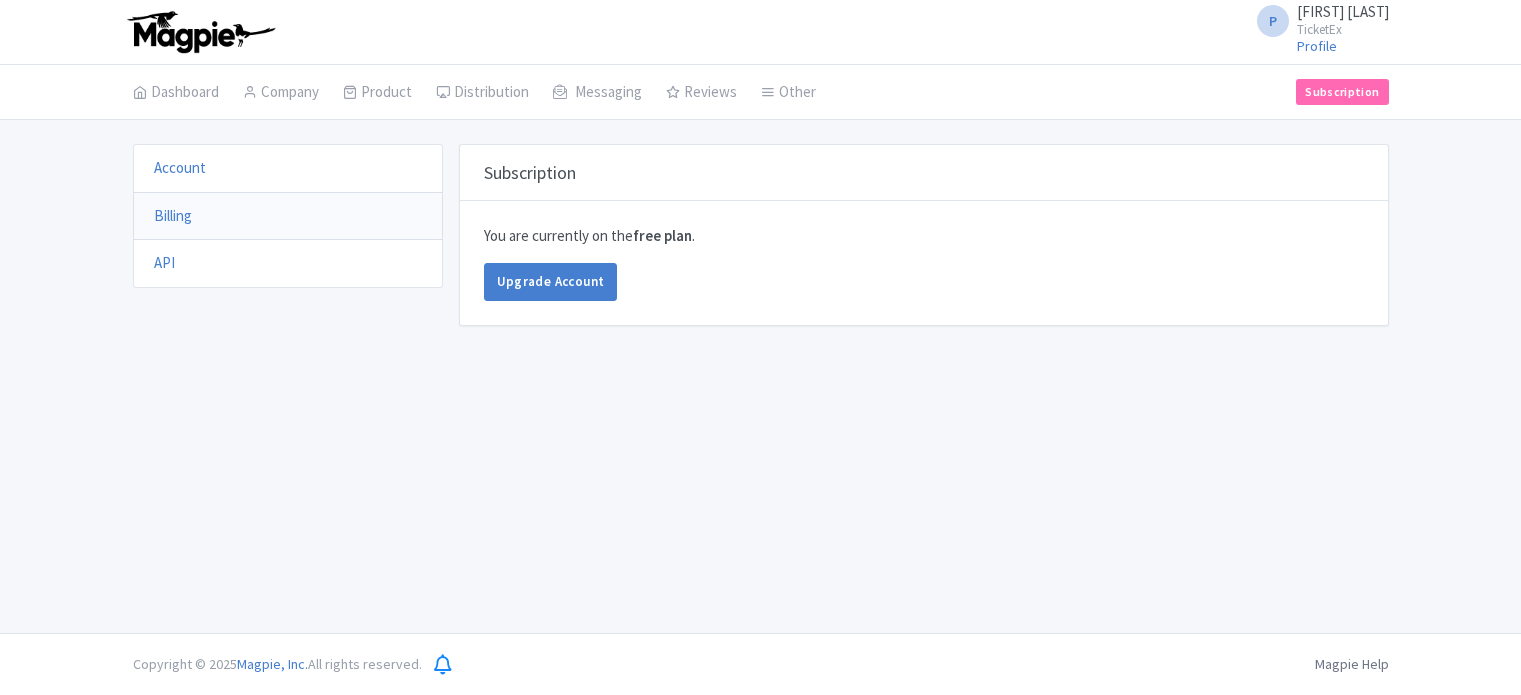 scroll, scrollTop: 0, scrollLeft: 0, axis: both 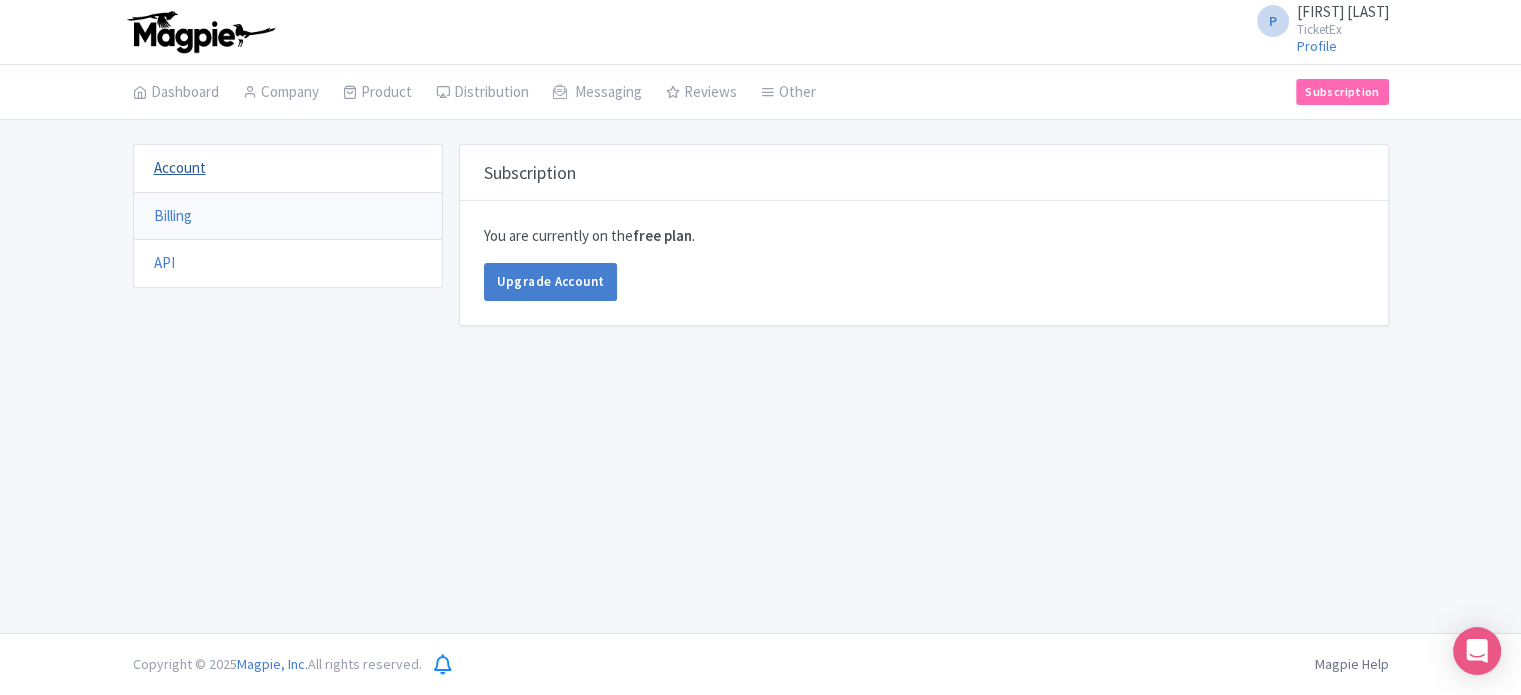 click on "Account" at bounding box center (180, 167) 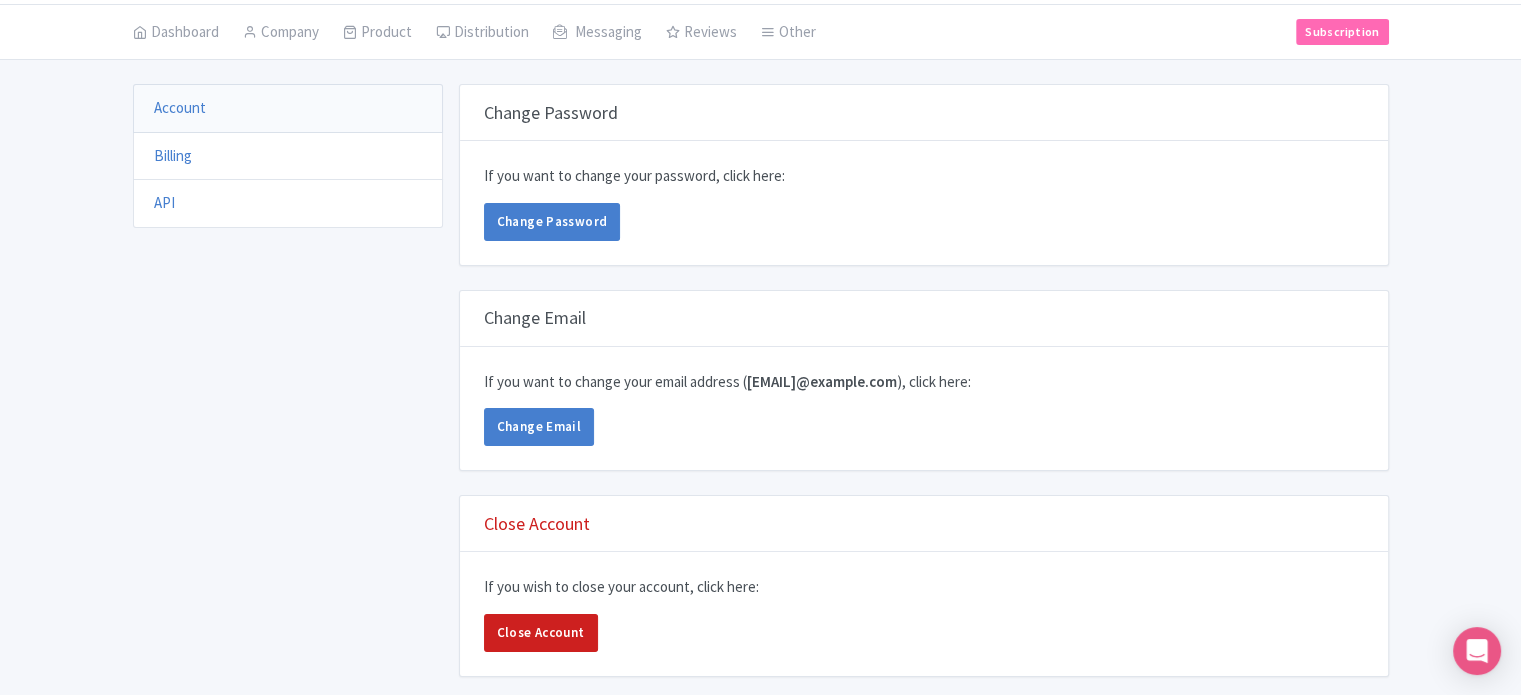 scroll, scrollTop: 0, scrollLeft: 0, axis: both 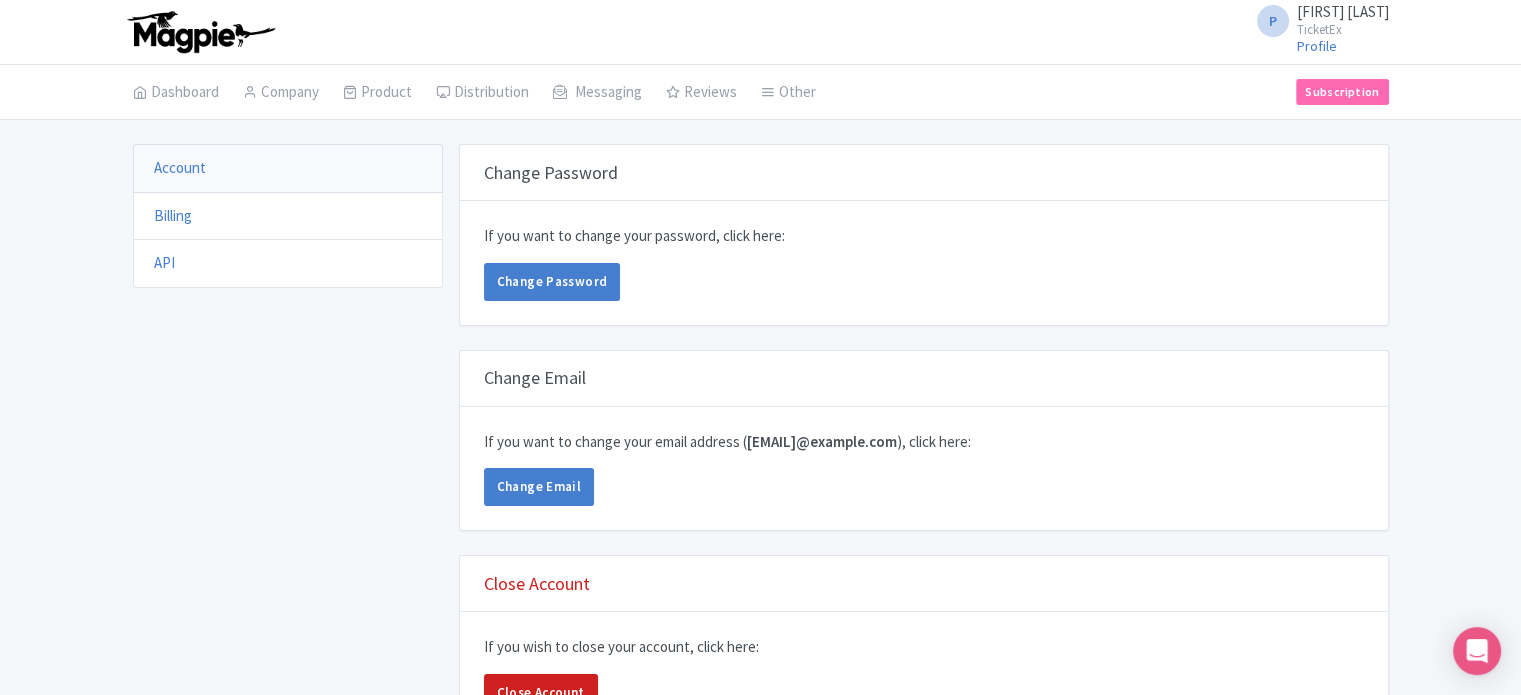 click on "P" at bounding box center (1273, 21) 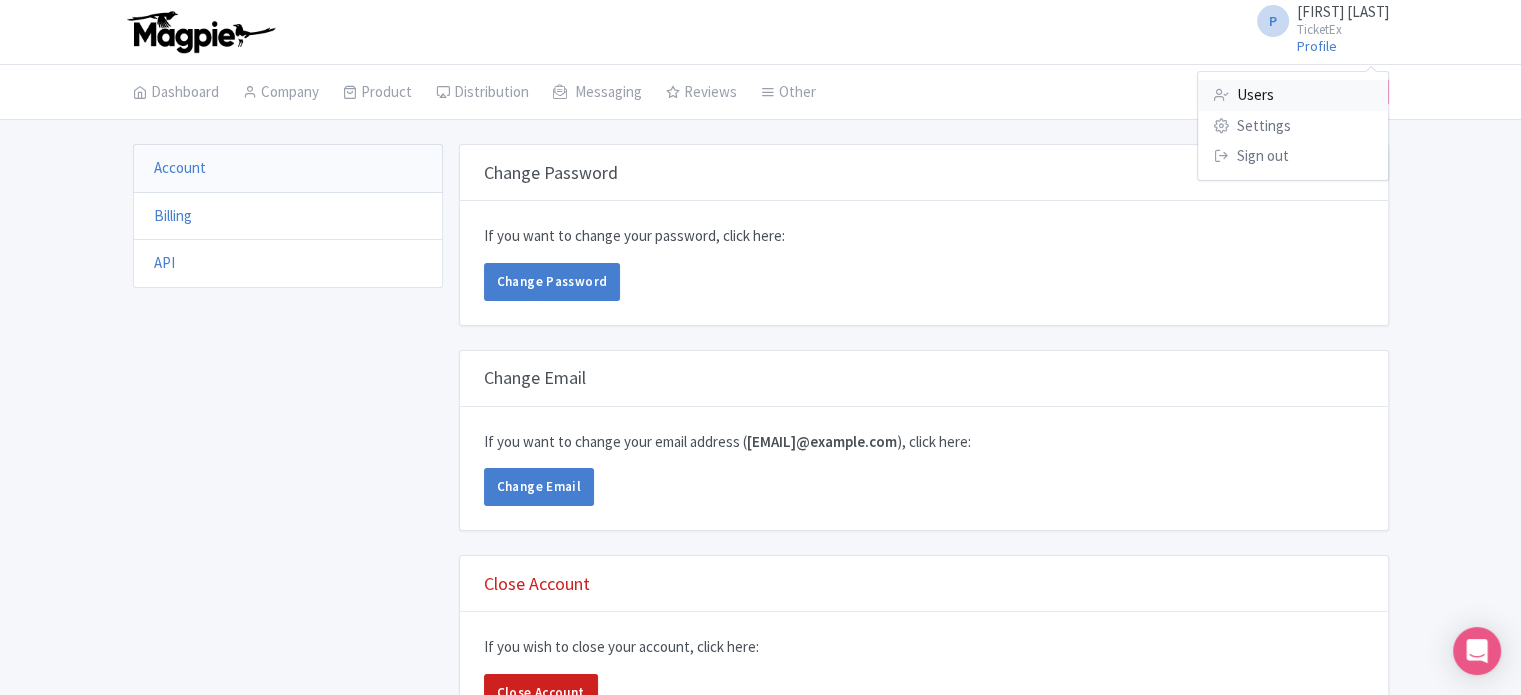 click on "Users" at bounding box center (1293, 95) 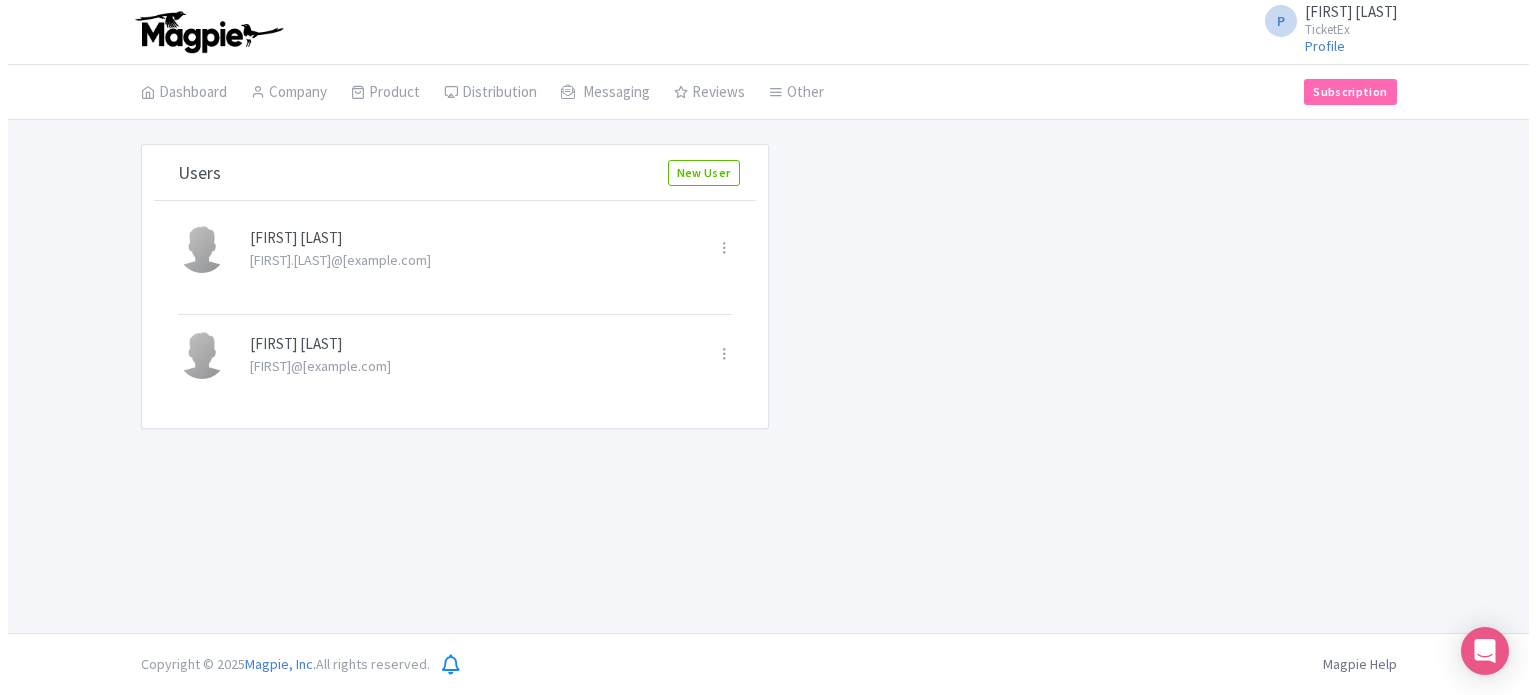 scroll, scrollTop: 0, scrollLeft: 0, axis: both 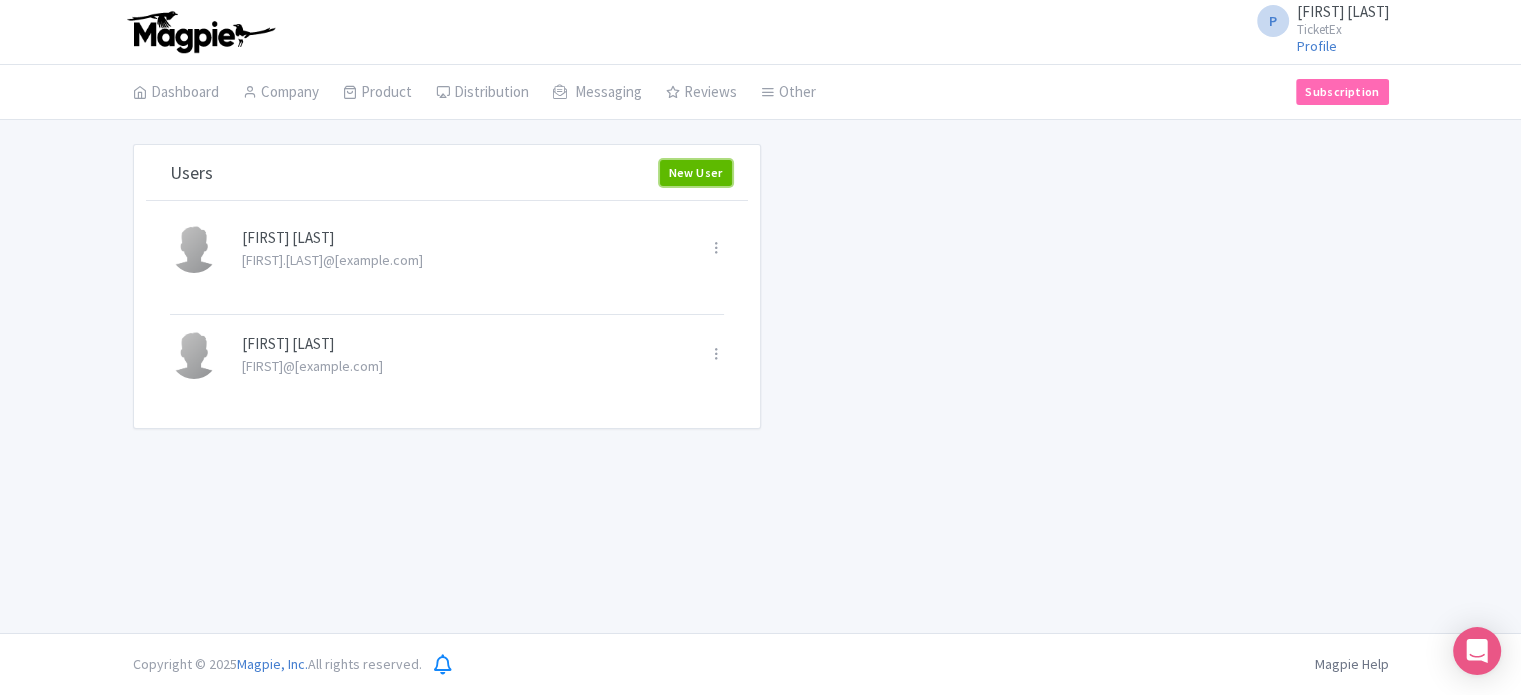 click on "New User" at bounding box center [696, 173] 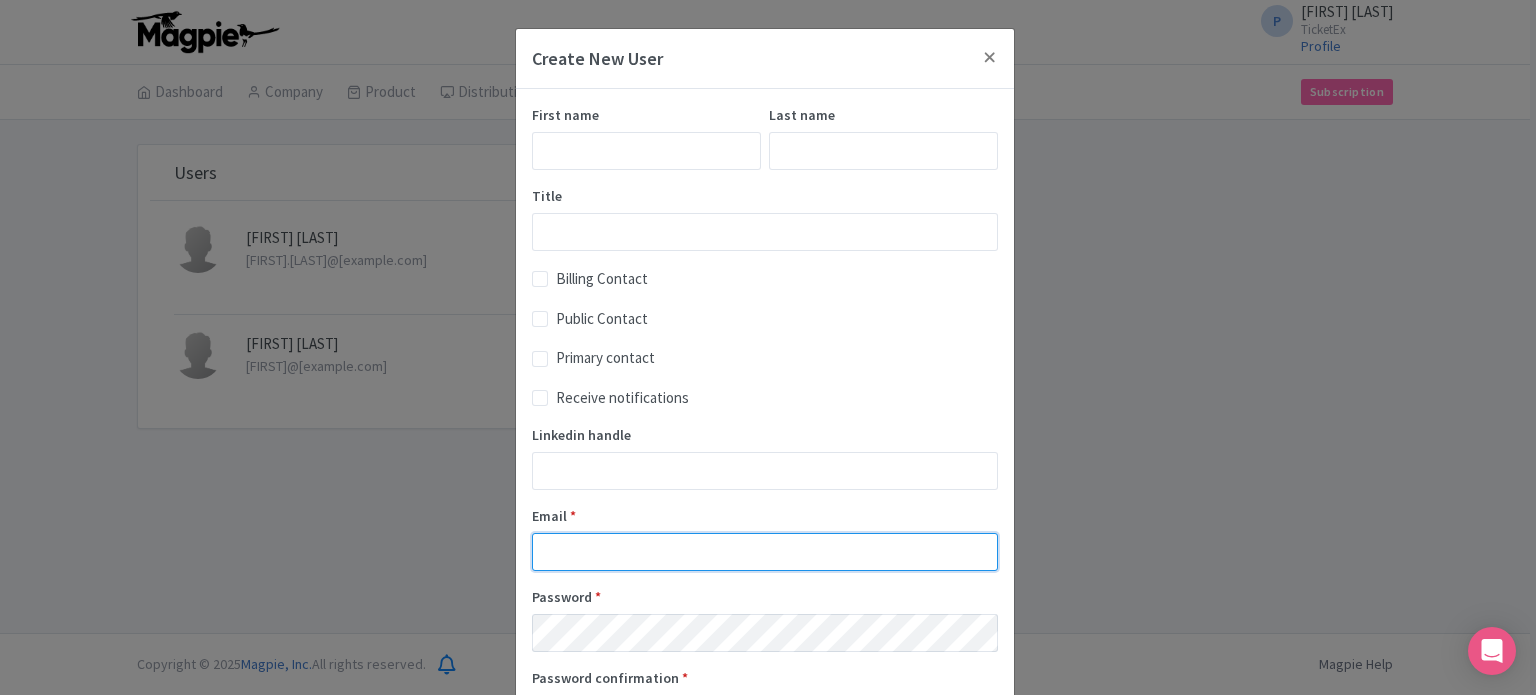 type on "[FIRST]@[example.com]" 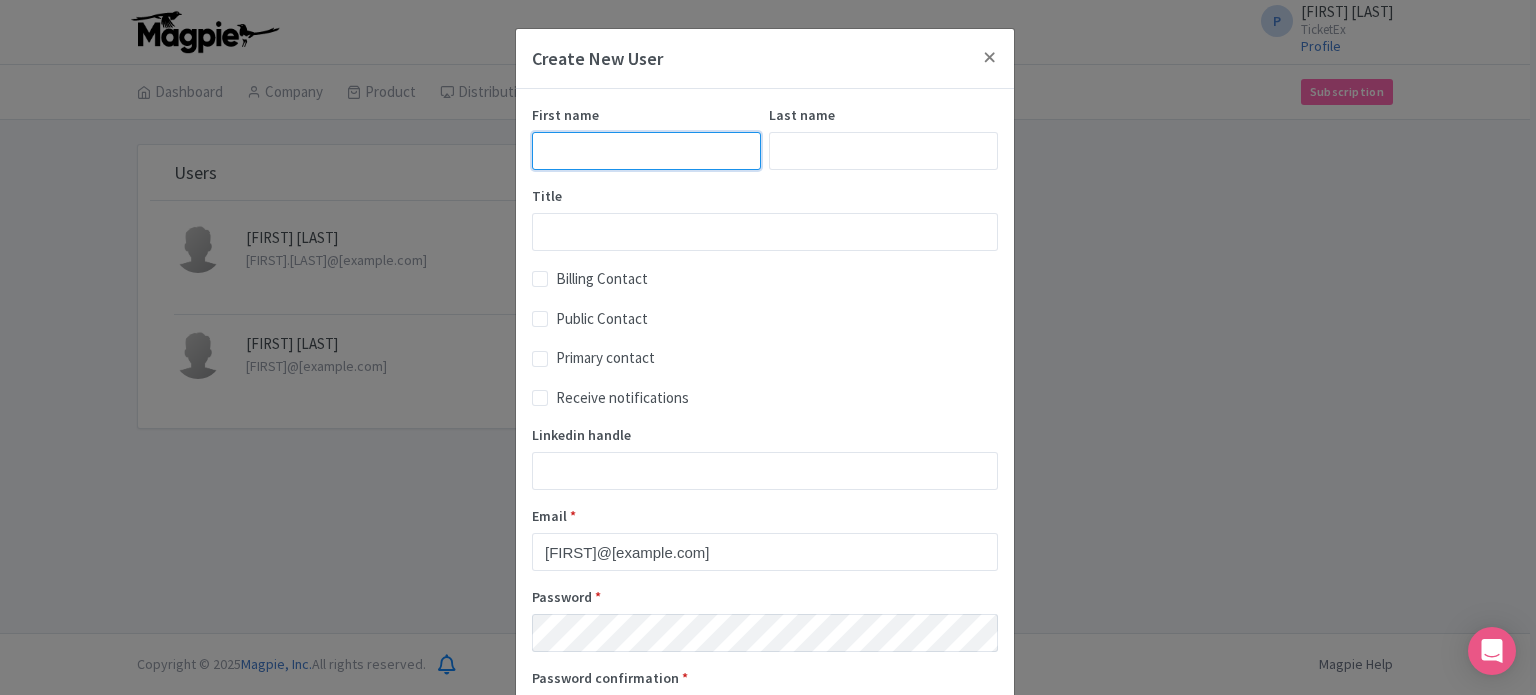 click on "First name" at bounding box center [646, 151] 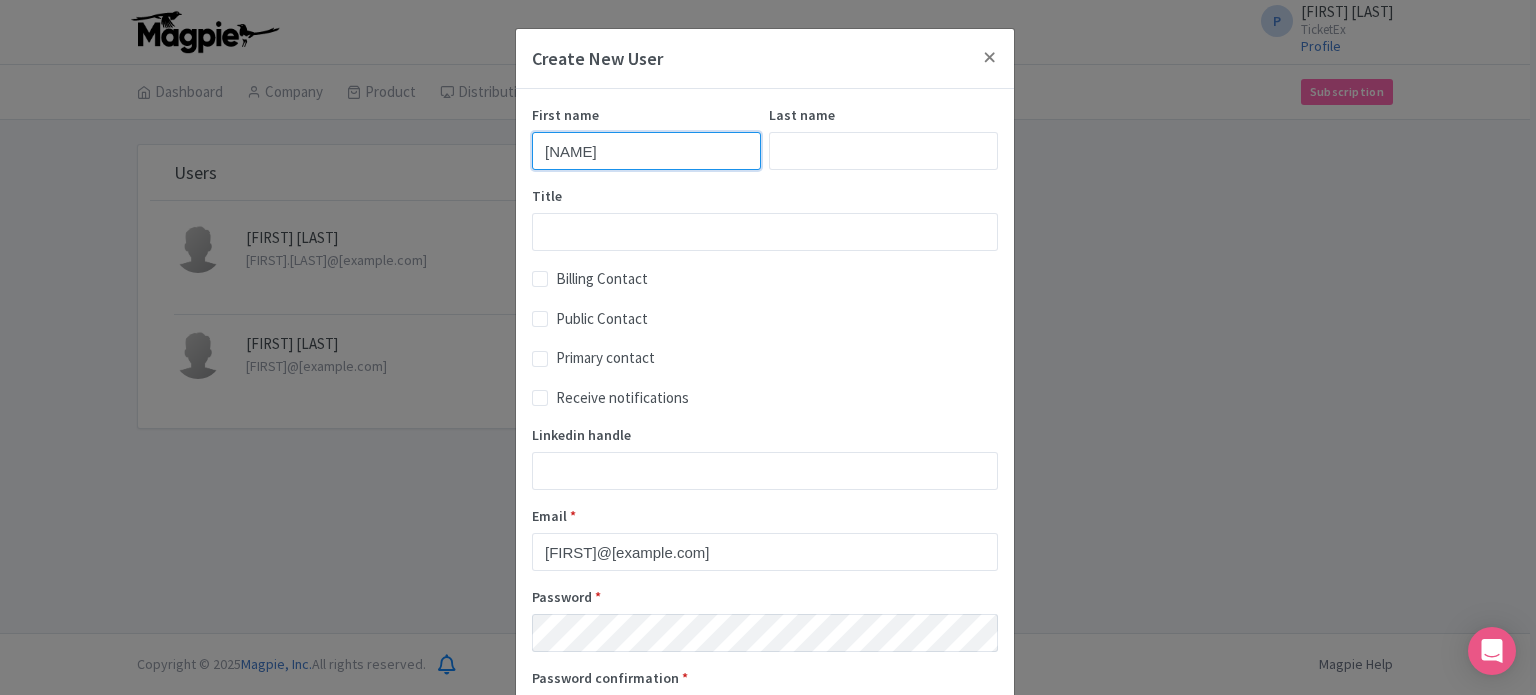 type on "Anshul" 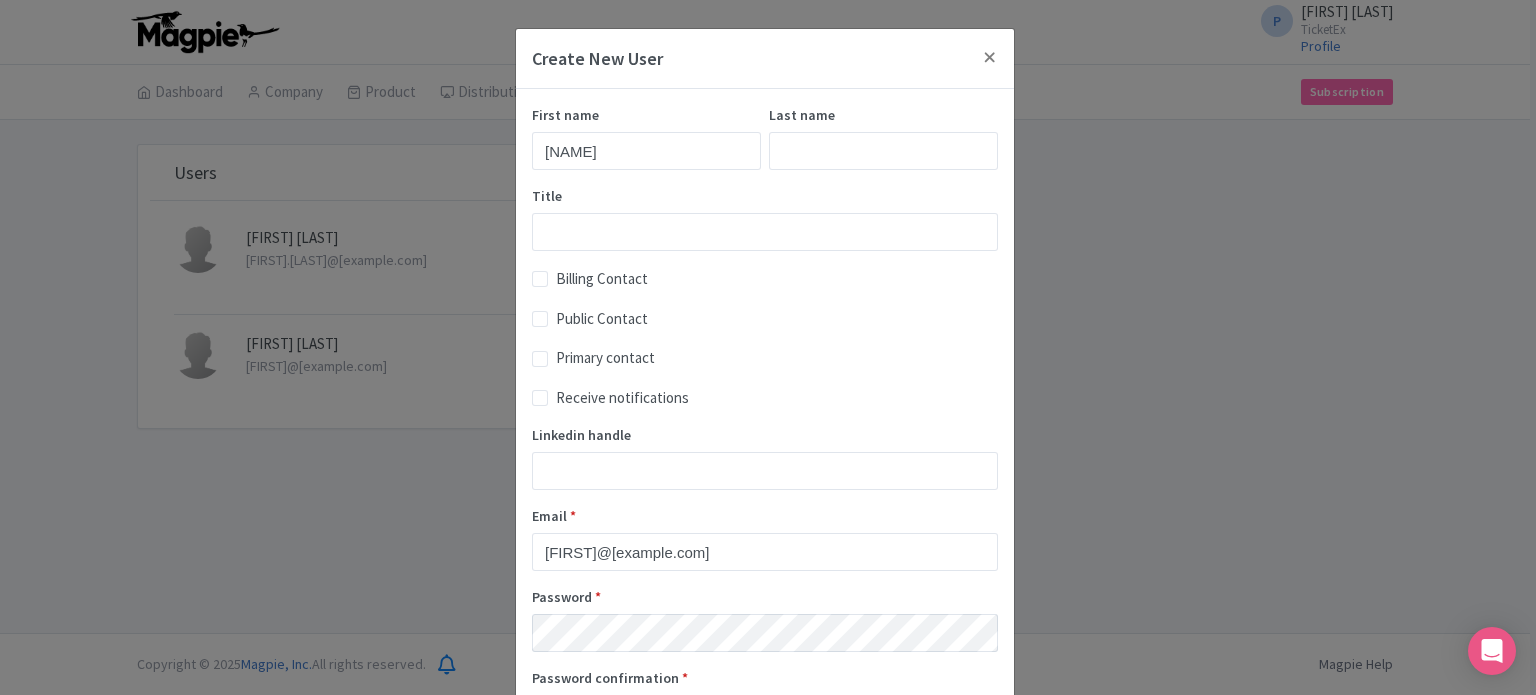 click on "Last name" at bounding box center [881, 145] 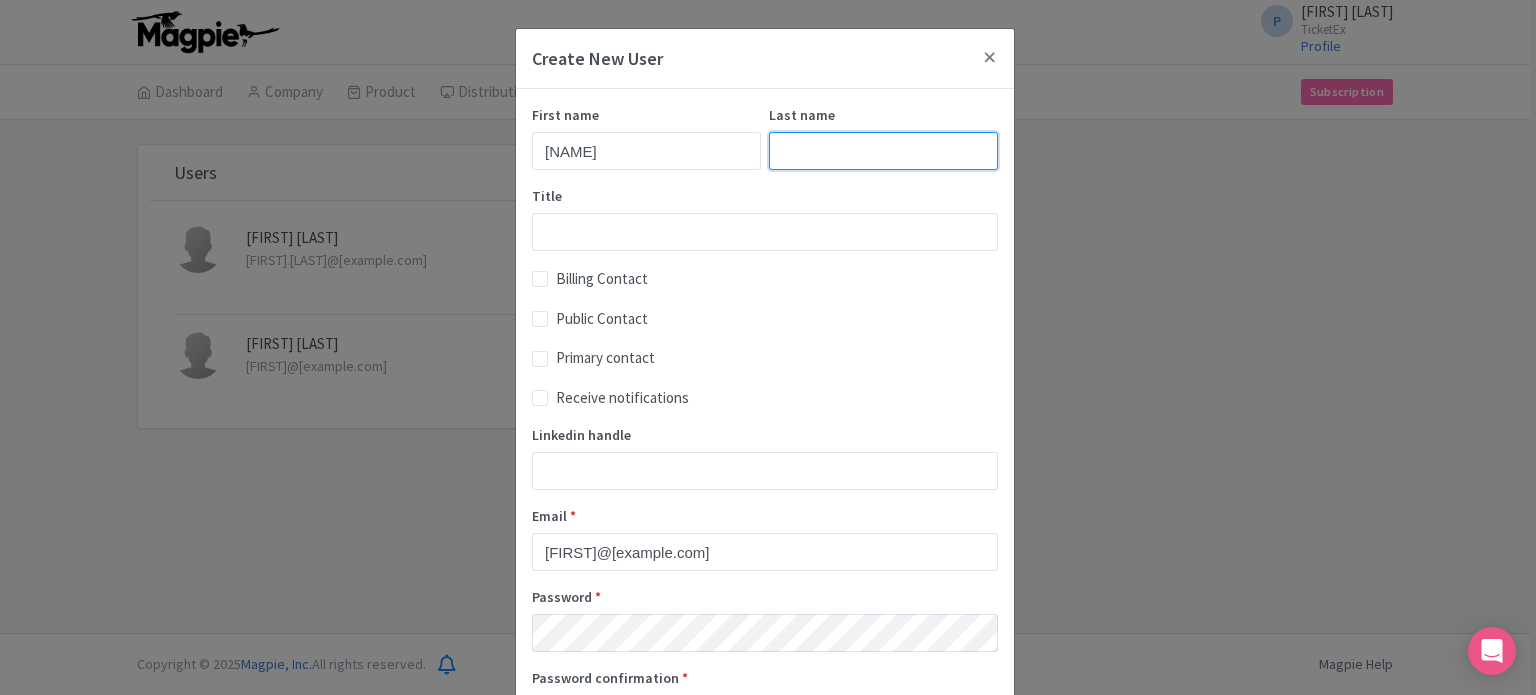 click on "Last name" at bounding box center (883, 151) 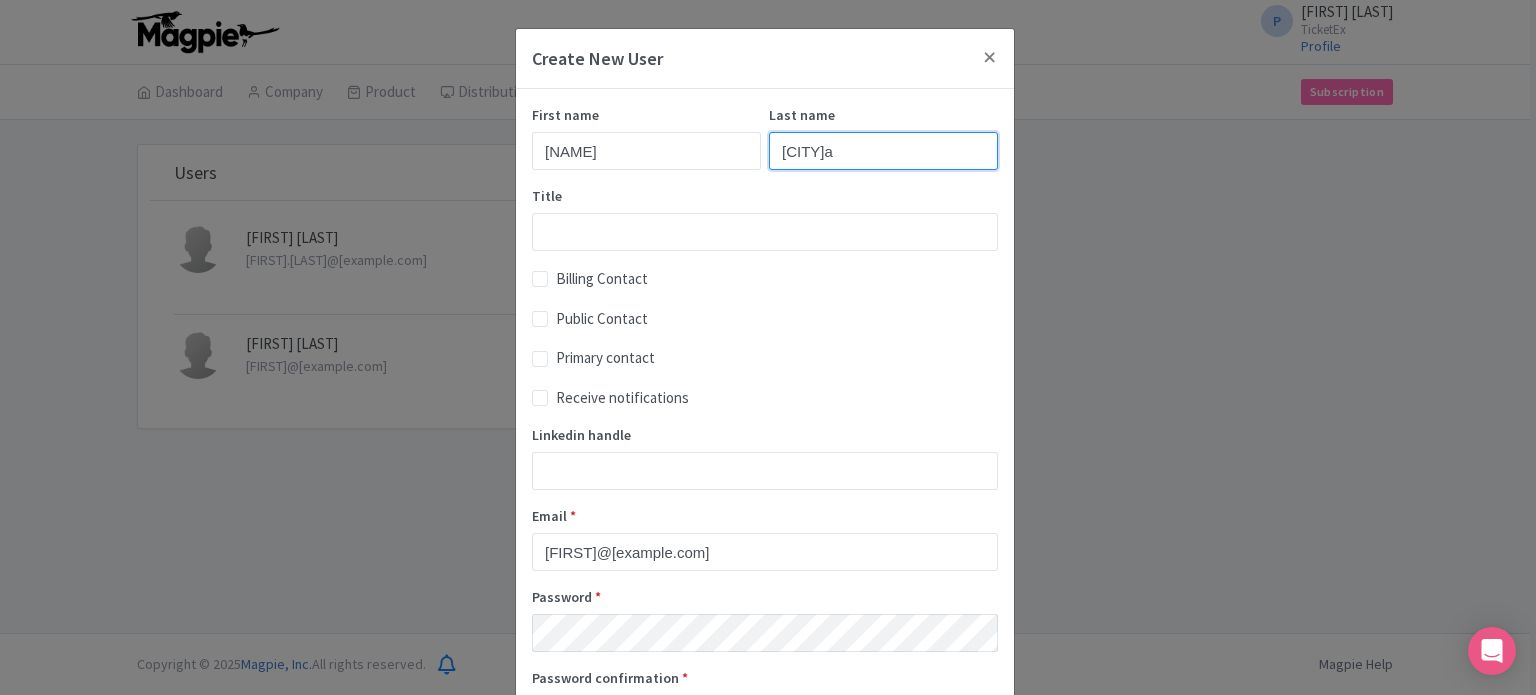type on "Chittodiya" 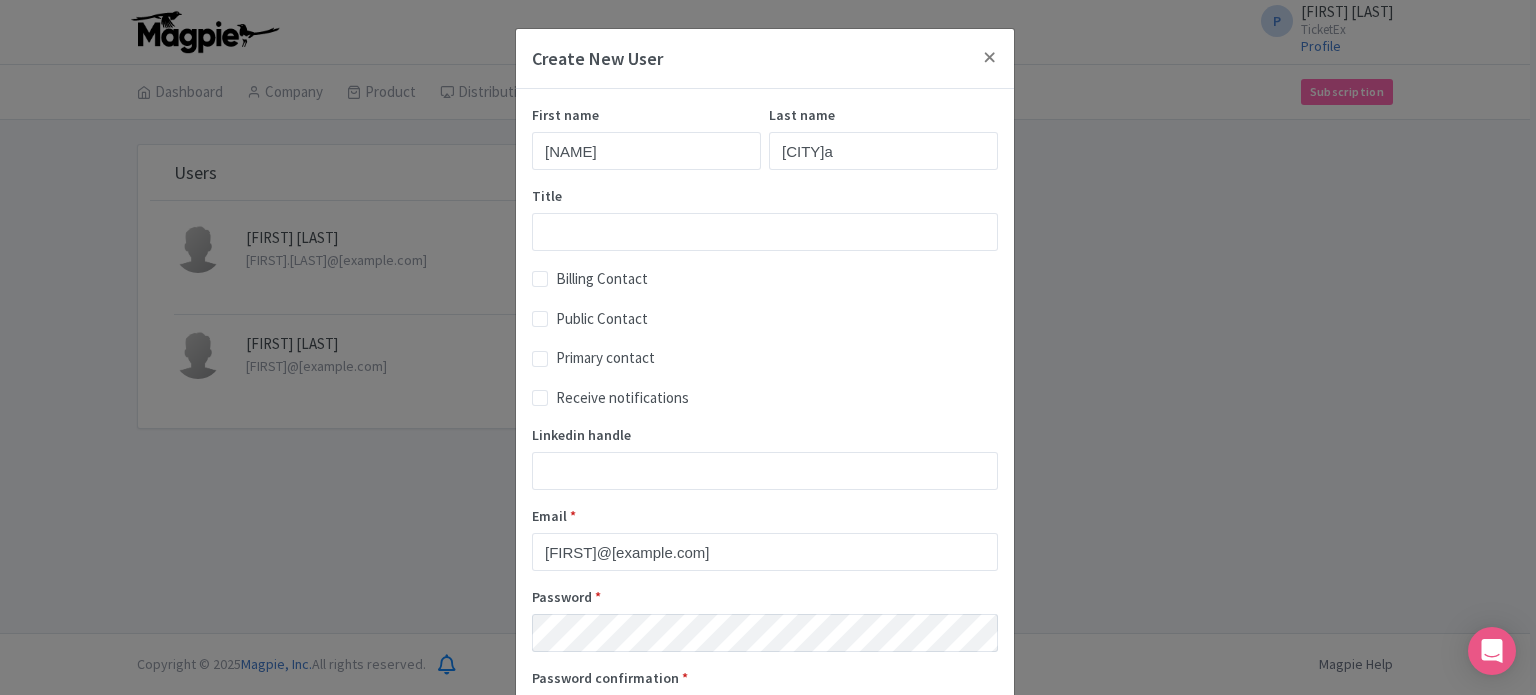 click on "Public Contact" at bounding box center [602, 319] 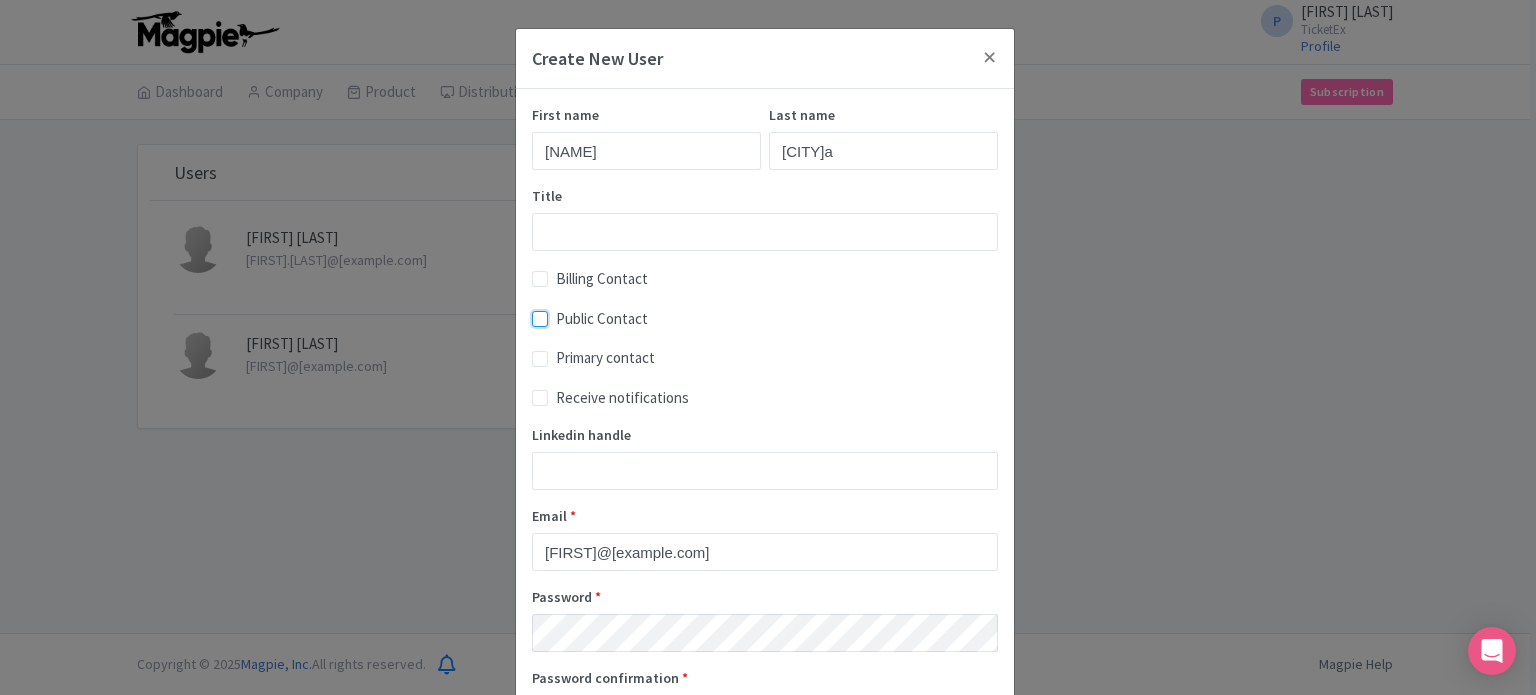 click on "Public Contact" at bounding box center (562, 313) 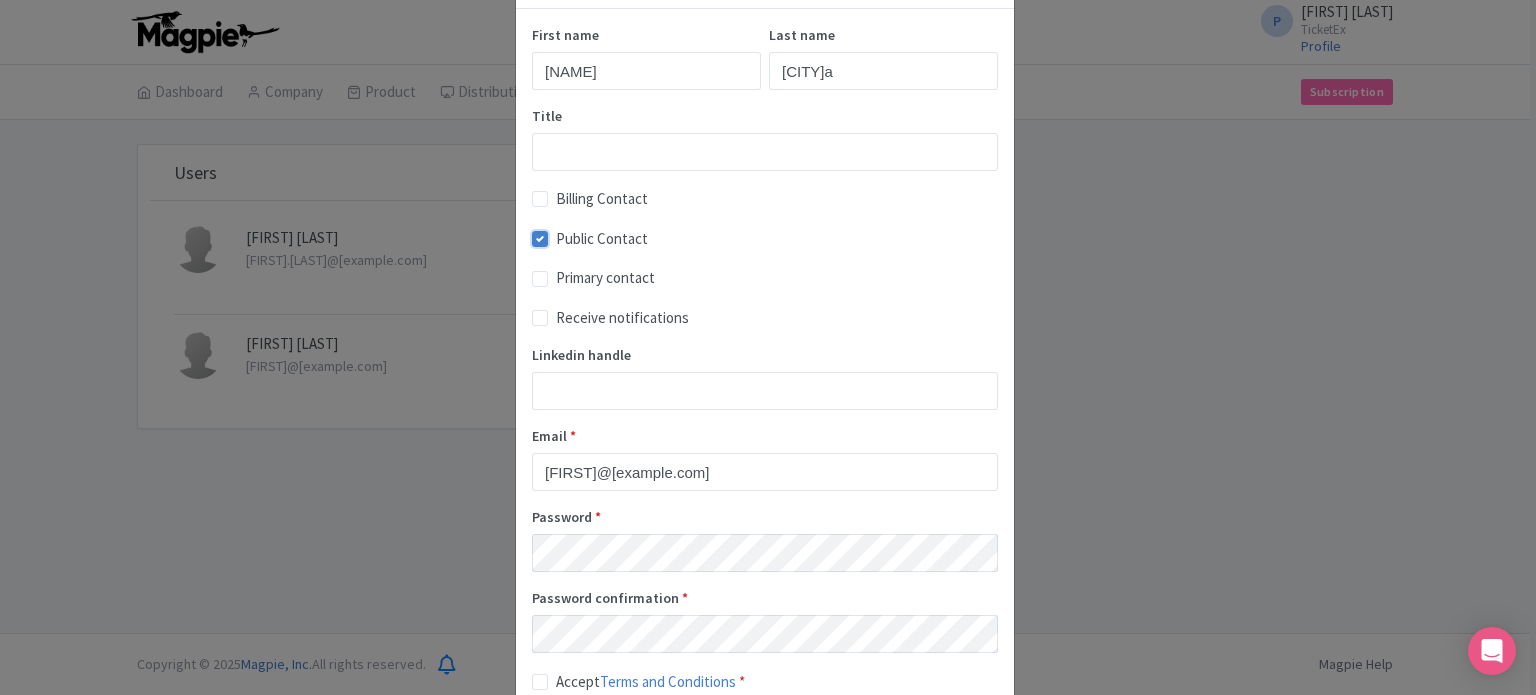 scroll, scrollTop: 80, scrollLeft: 0, axis: vertical 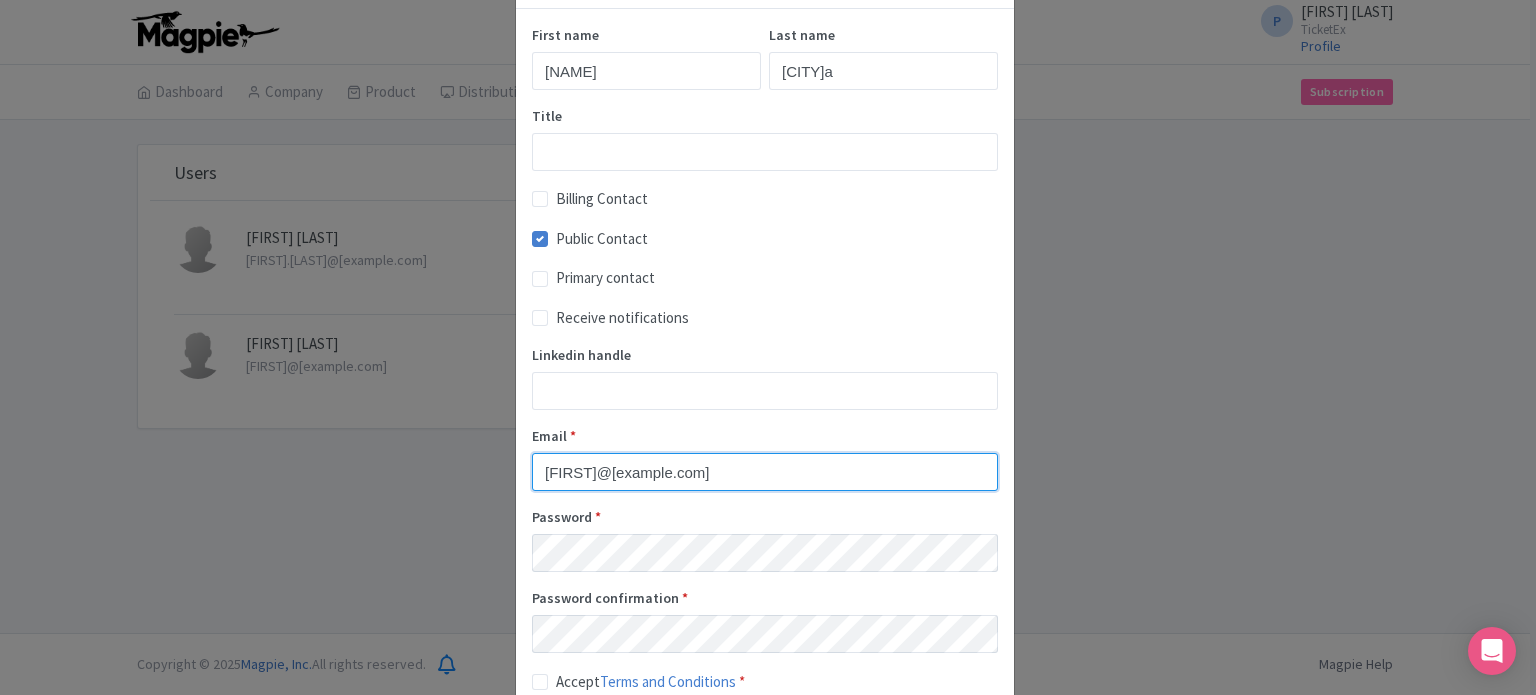click on "[EMAIL]@example.com" at bounding box center (765, 472) 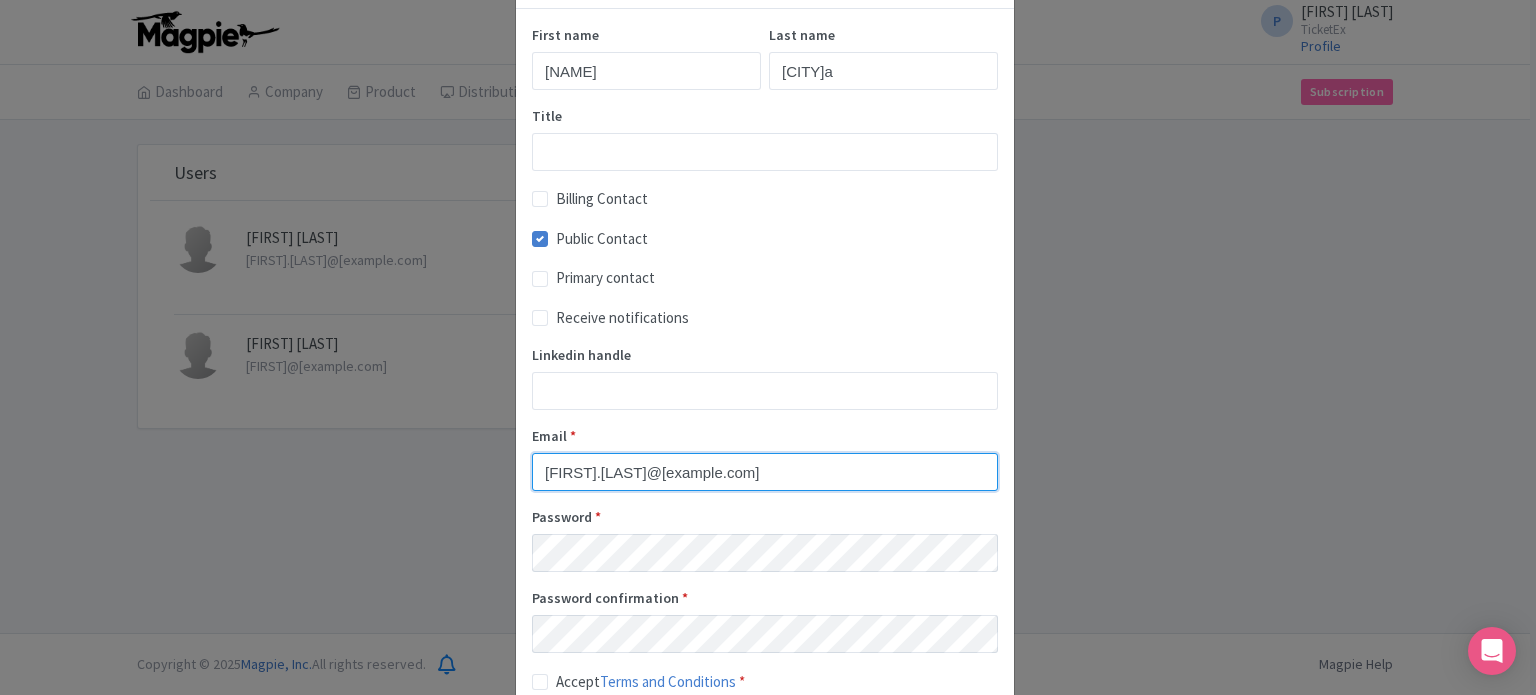type on "Anshul.chittodiya@ticketex.co" 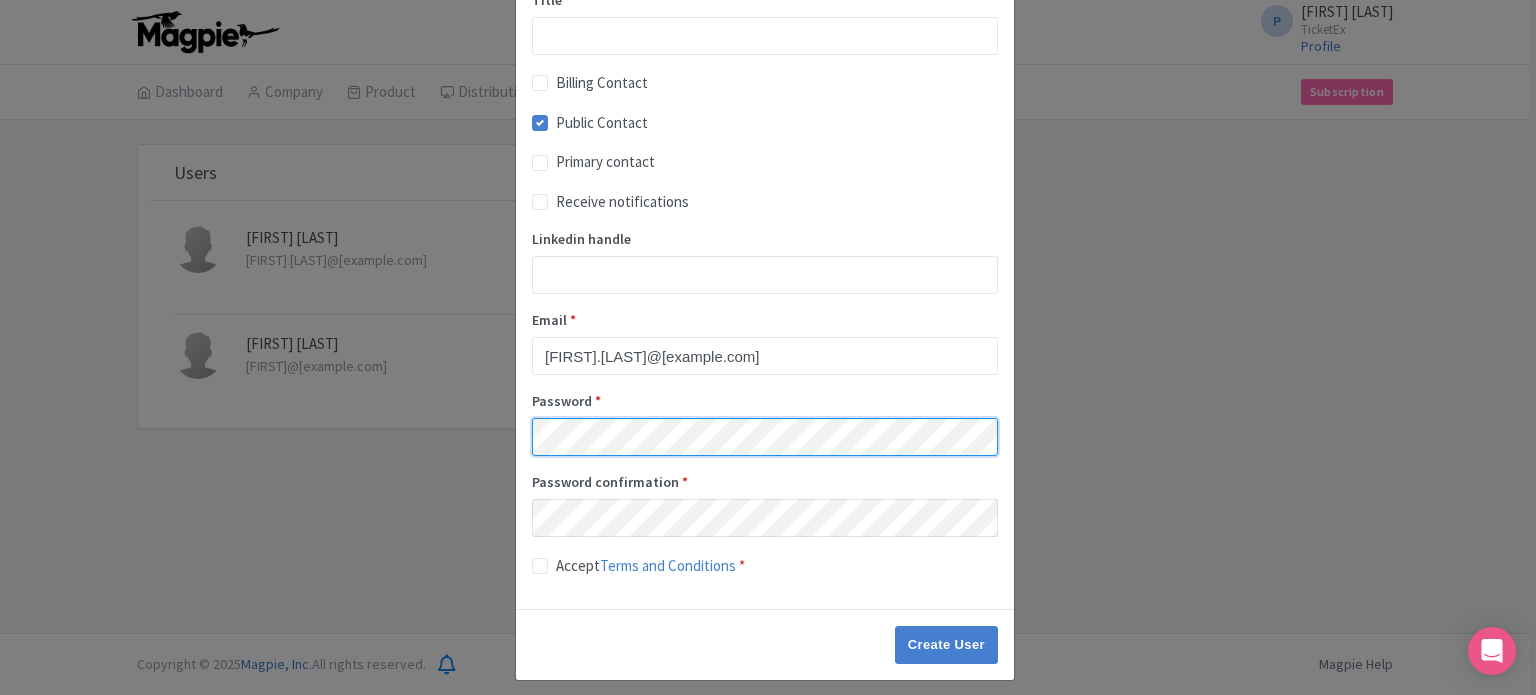 scroll, scrollTop: 208, scrollLeft: 0, axis: vertical 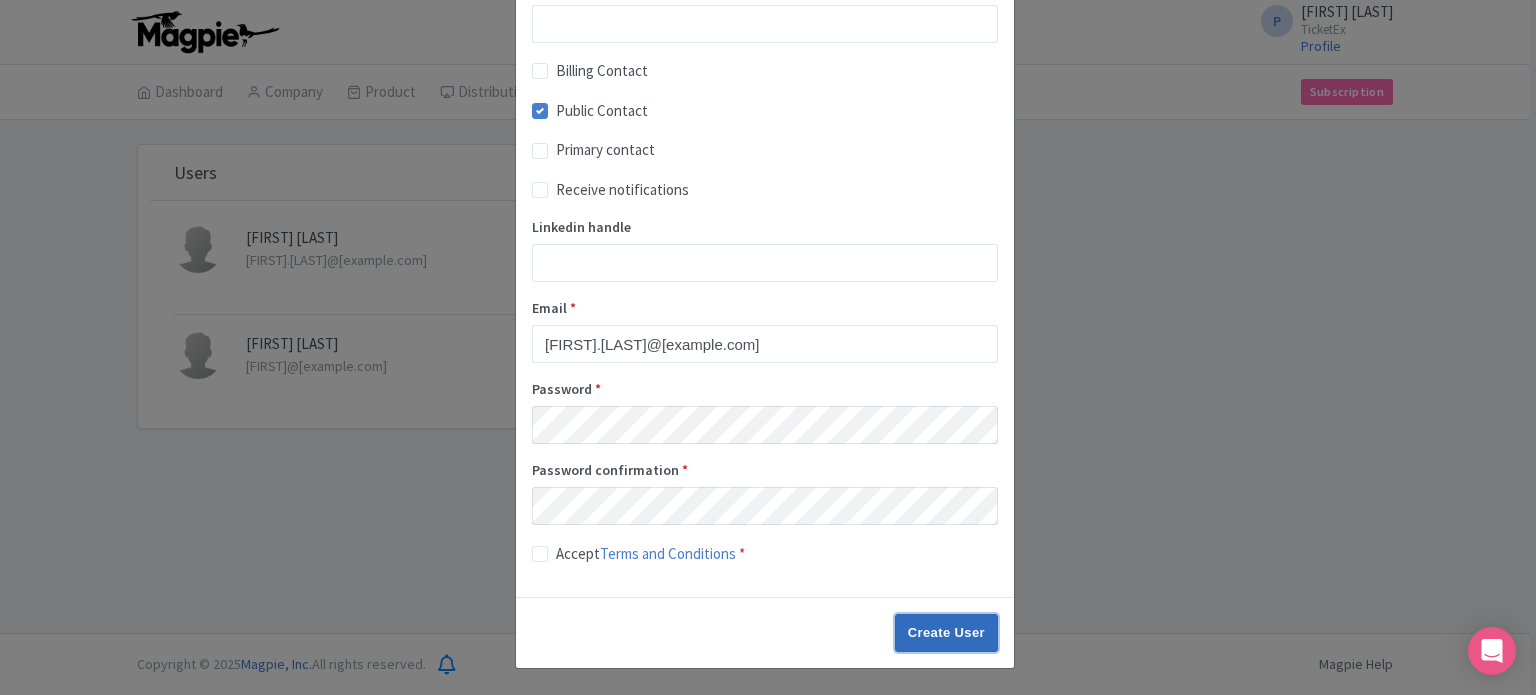 click on "Create User" at bounding box center [946, 633] 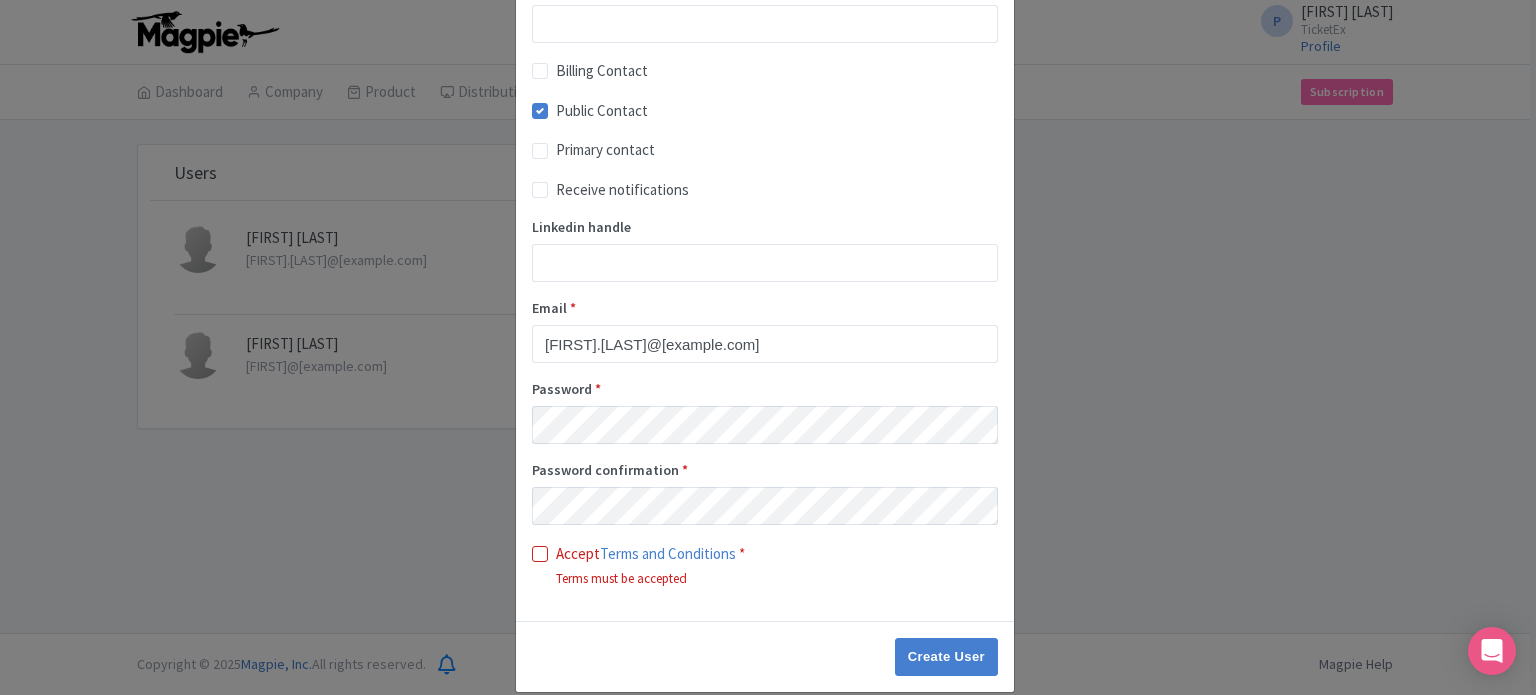 click on "Accept  Terms and Conditions   *" at bounding box center (650, 554) 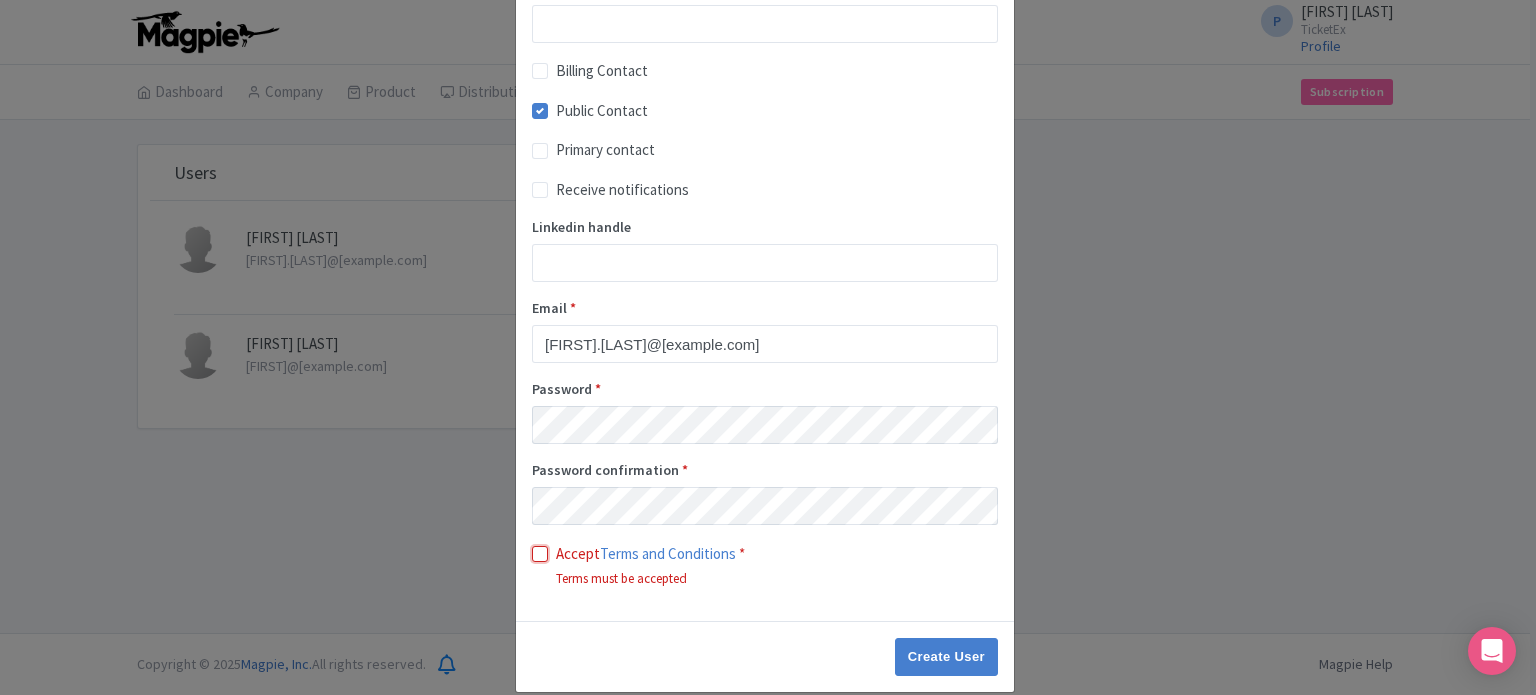 click on "Accept  Terms and Conditions   *" at bounding box center (562, 547) 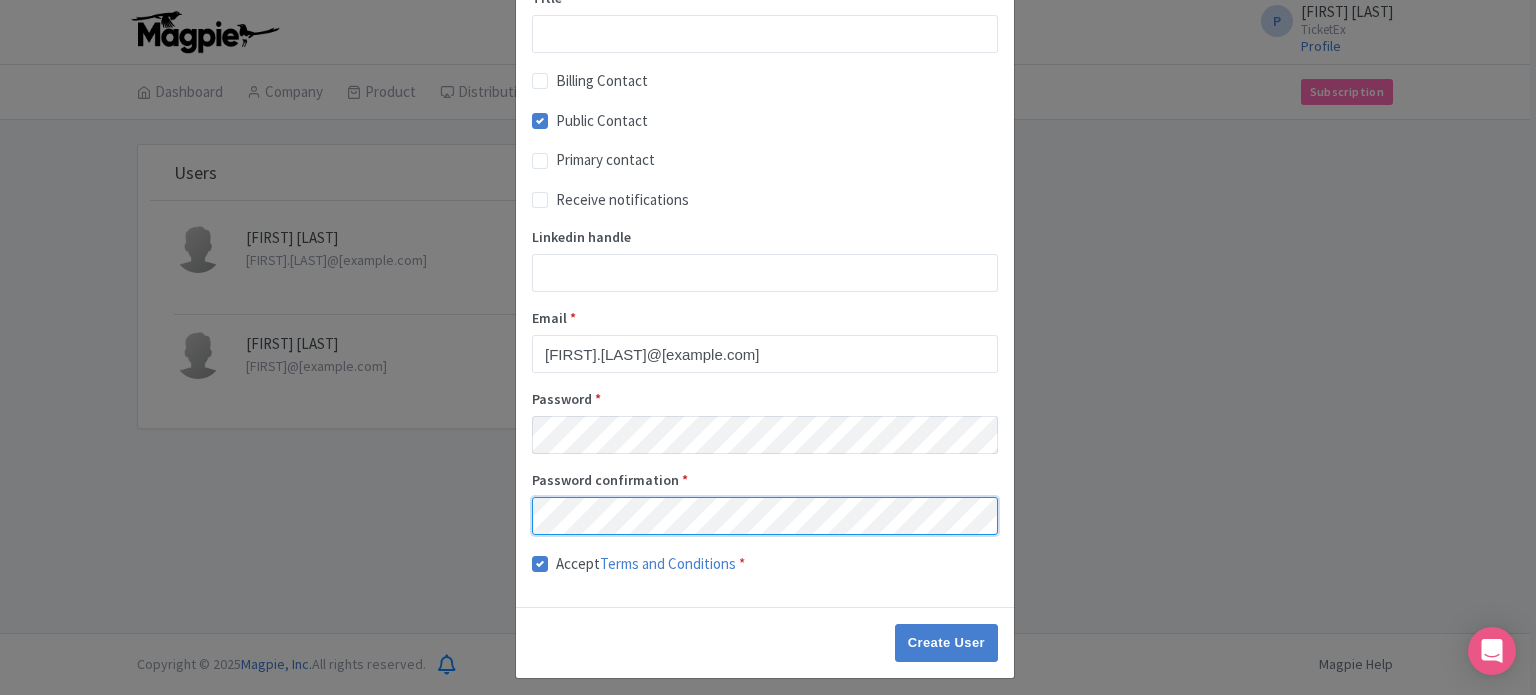 scroll, scrollTop: 208, scrollLeft: 0, axis: vertical 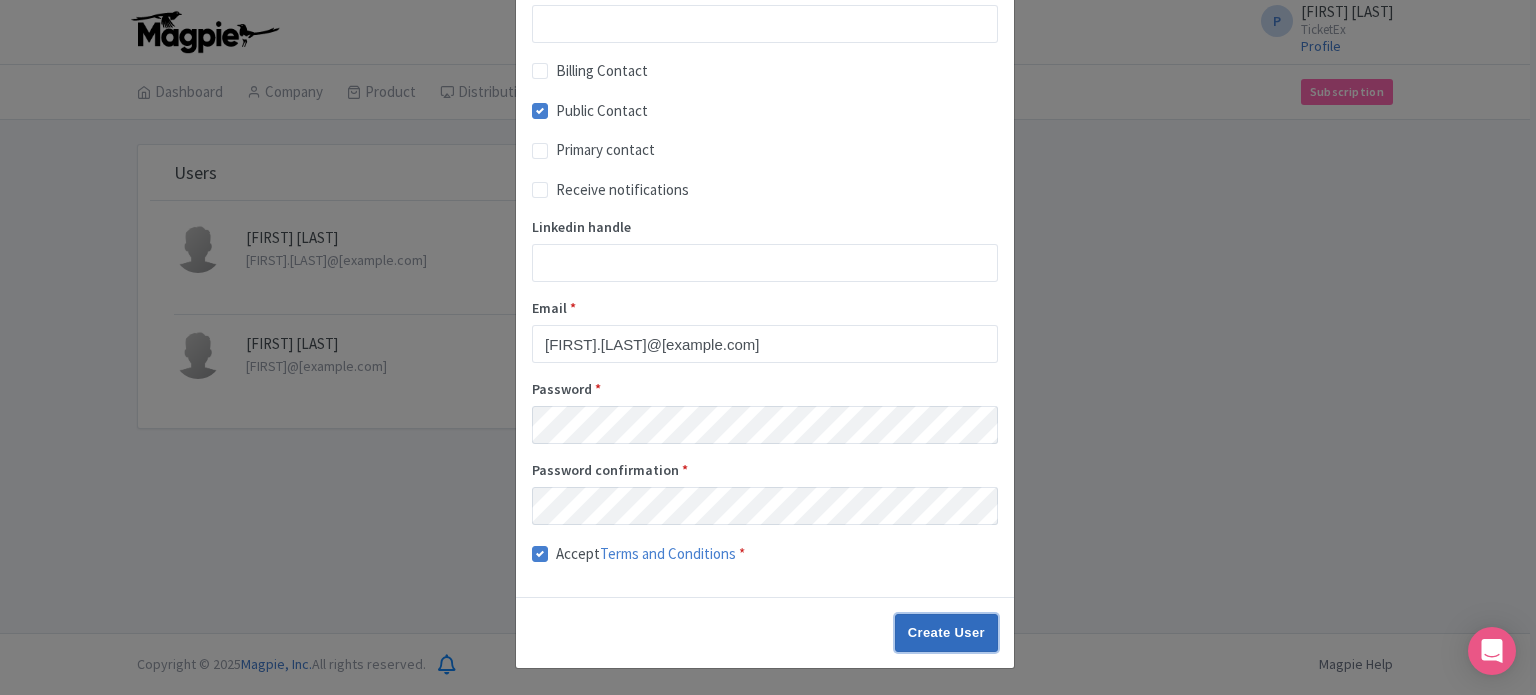 click on "Create User" at bounding box center [946, 633] 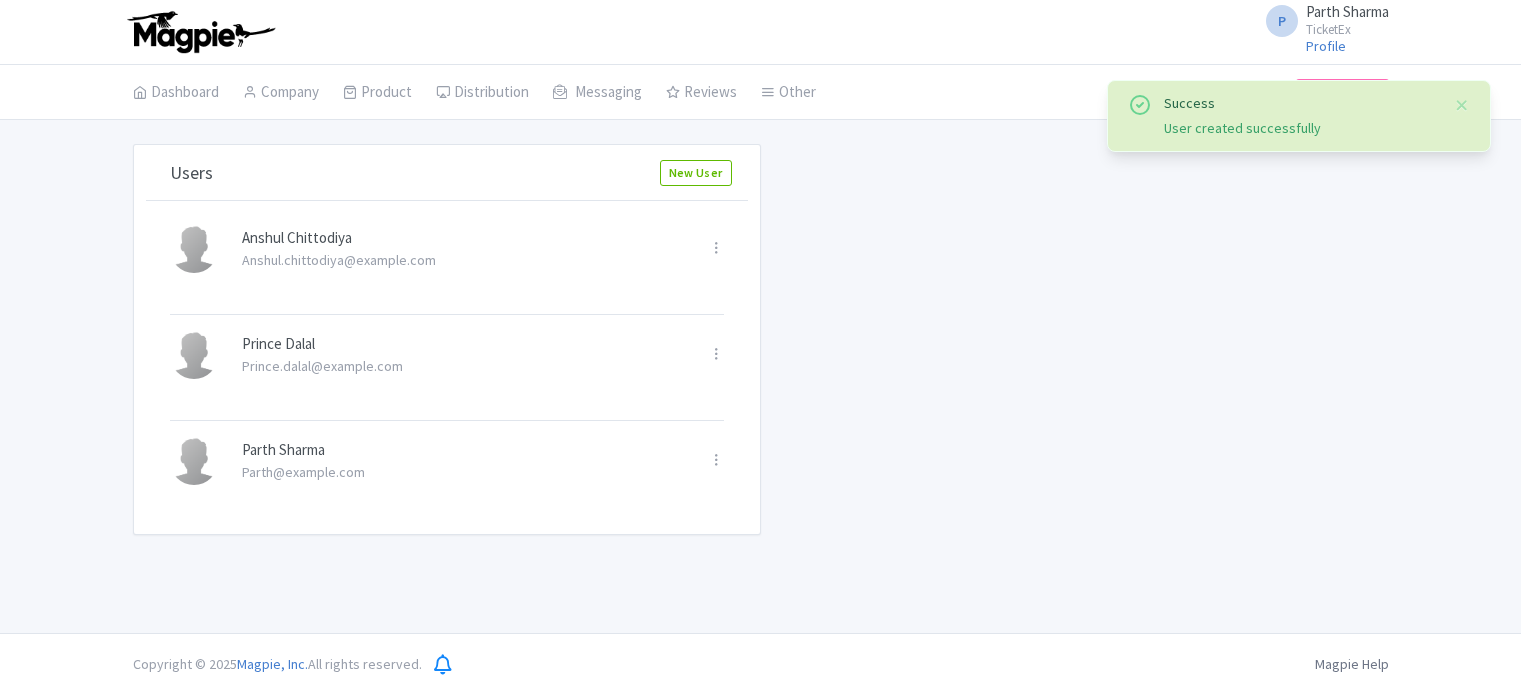 scroll, scrollTop: 0, scrollLeft: 0, axis: both 